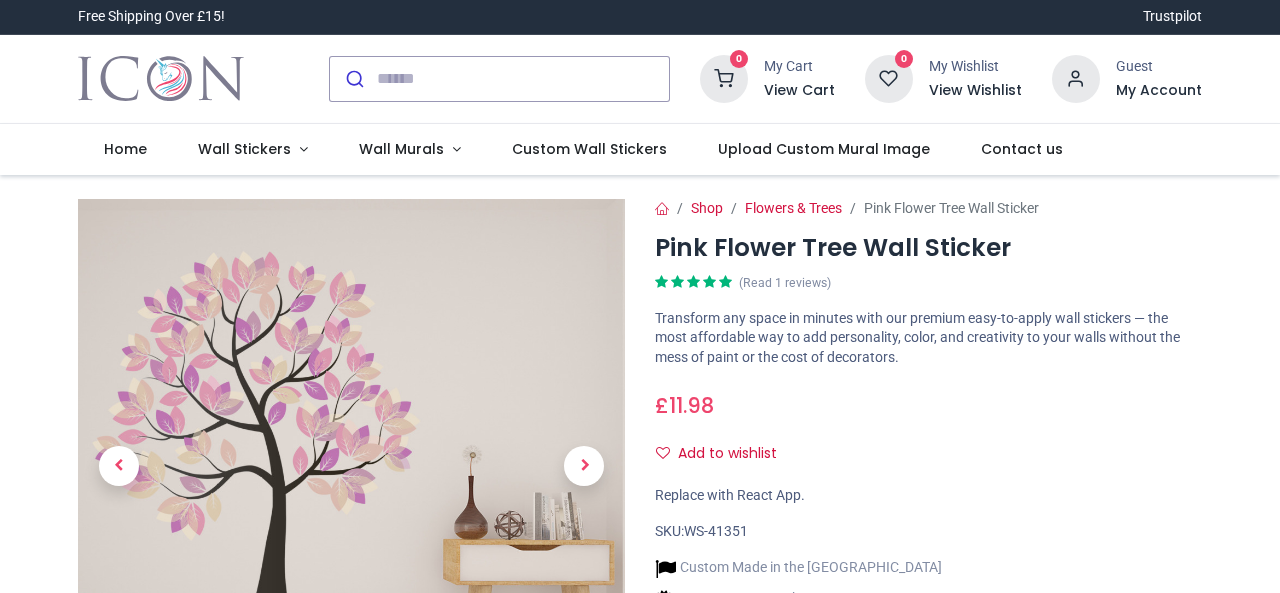scroll, scrollTop: 0, scrollLeft: 0, axis: both 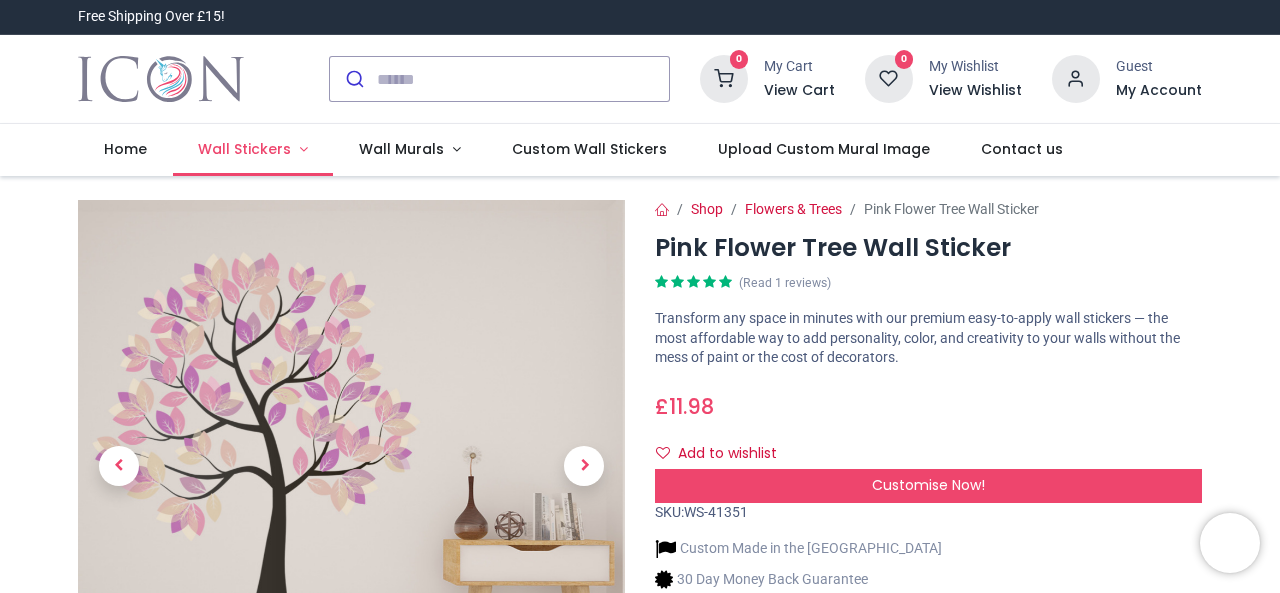 click on "Wall Stickers" at bounding box center [246, 149] 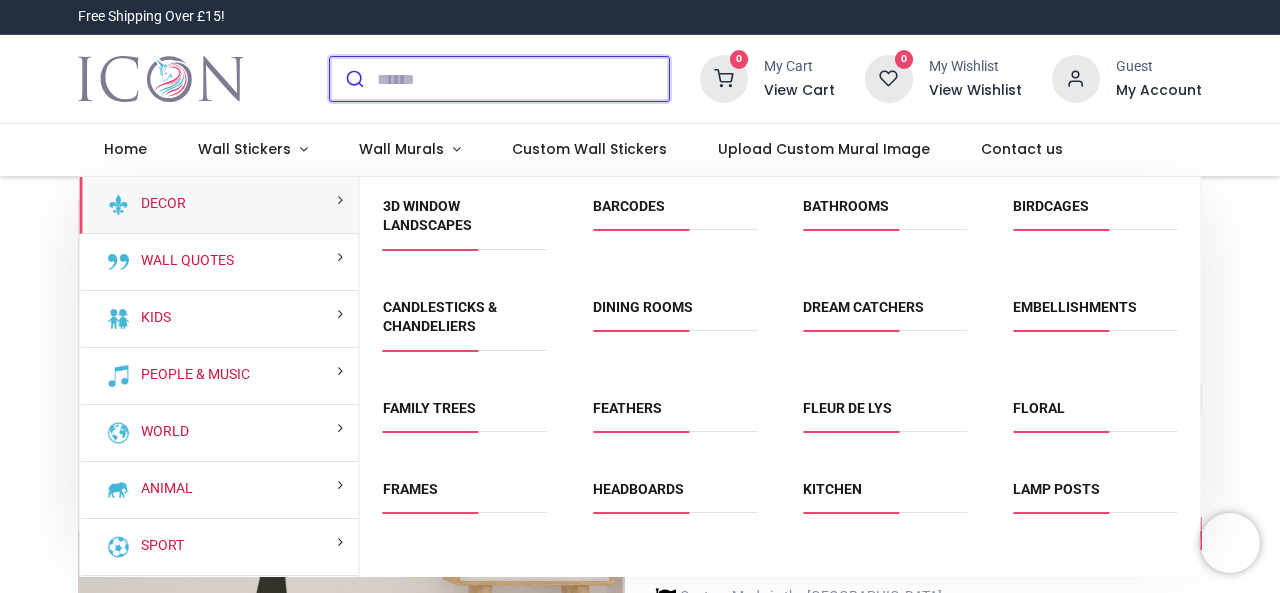 click at bounding box center [523, 79] 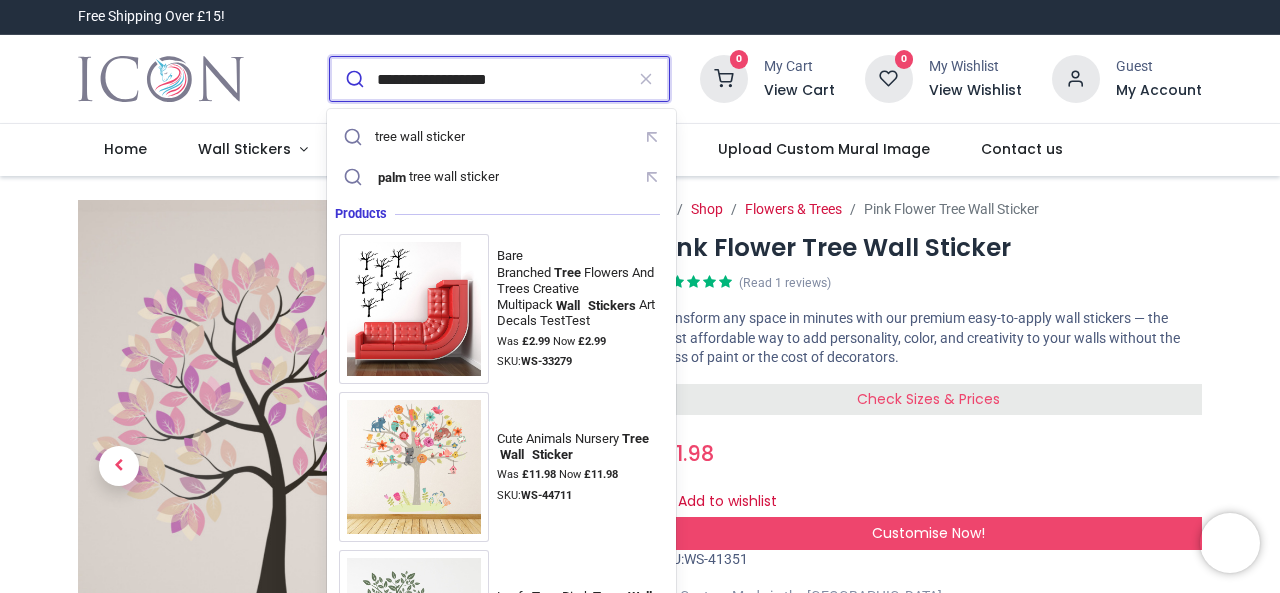 type on "**********" 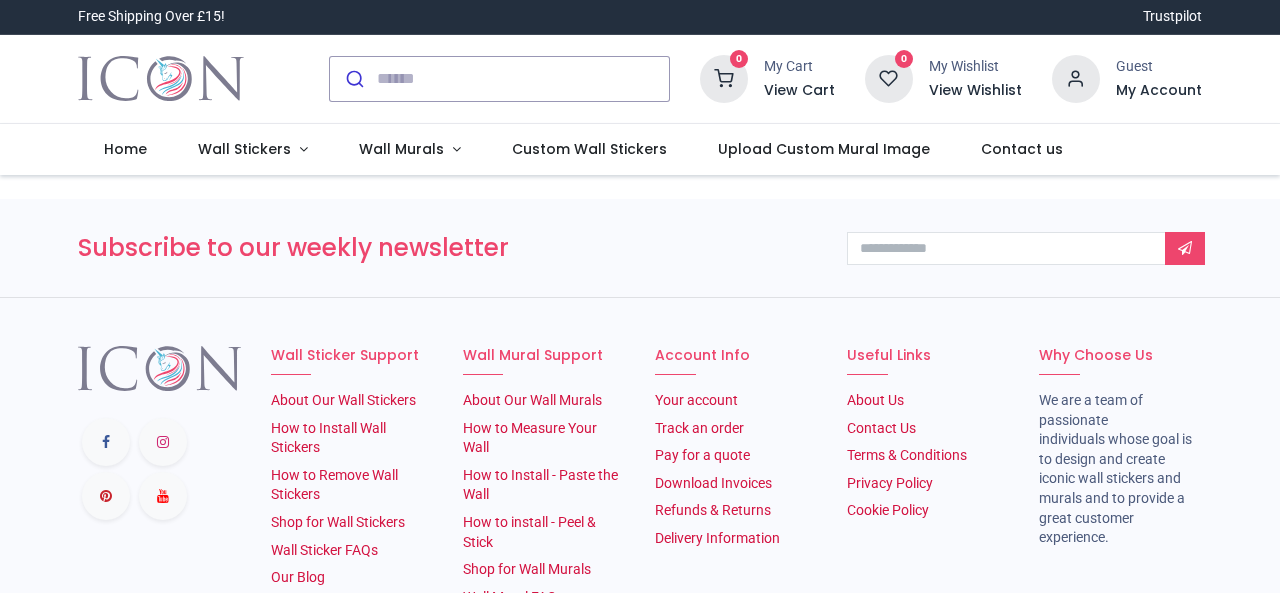 scroll, scrollTop: 0, scrollLeft: 0, axis: both 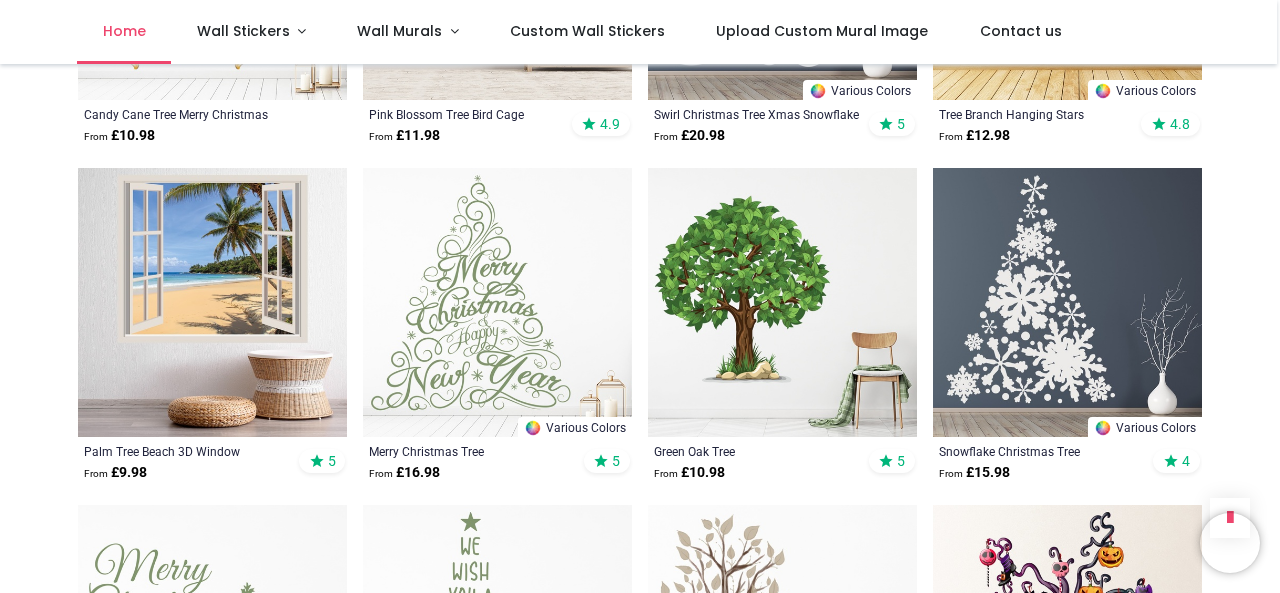 click on "Home" at bounding box center (124, 32) 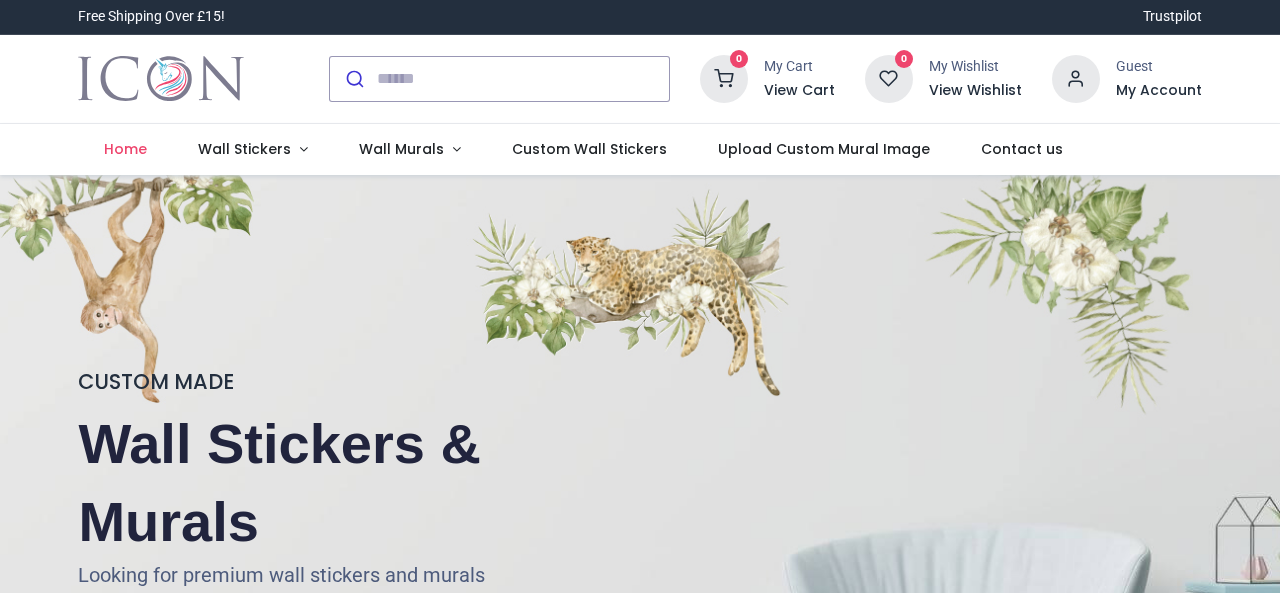 scroll, scrollTop: 0, scrollLeft: 0, axis: both 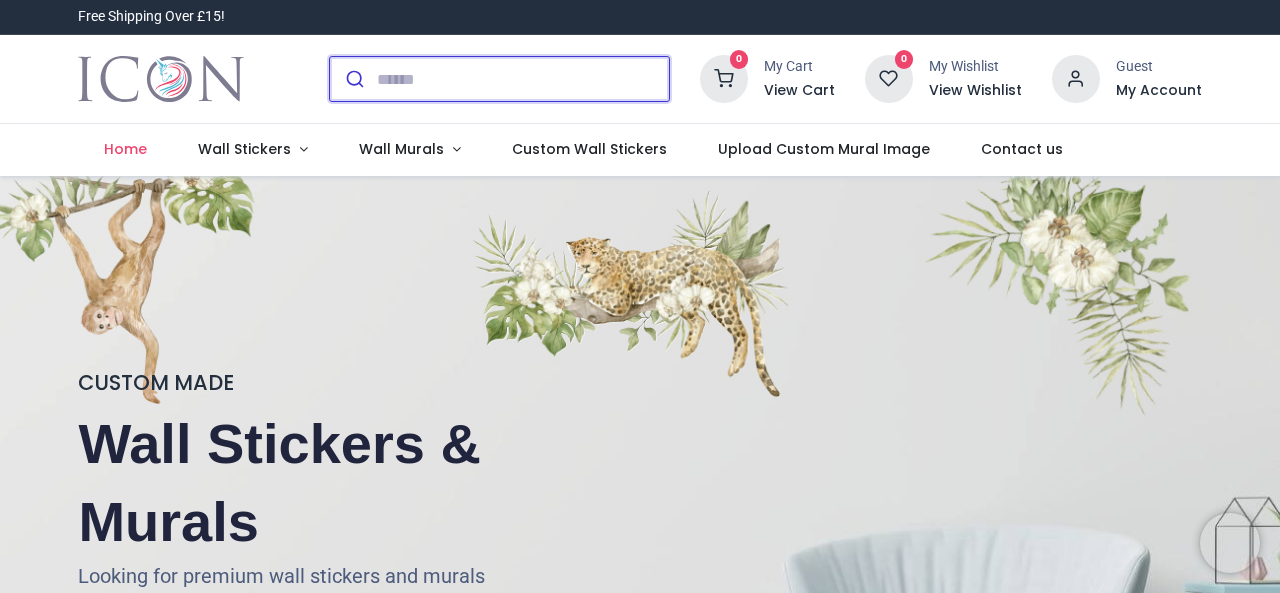click at bounding box center (523, 79) 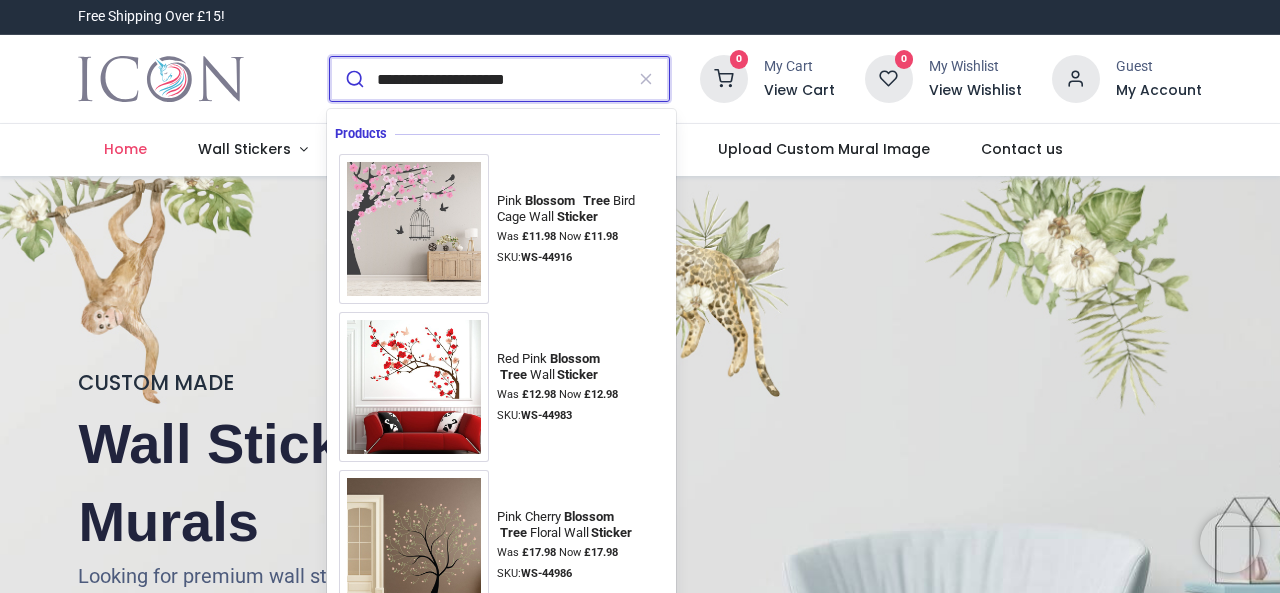 type on "**********" 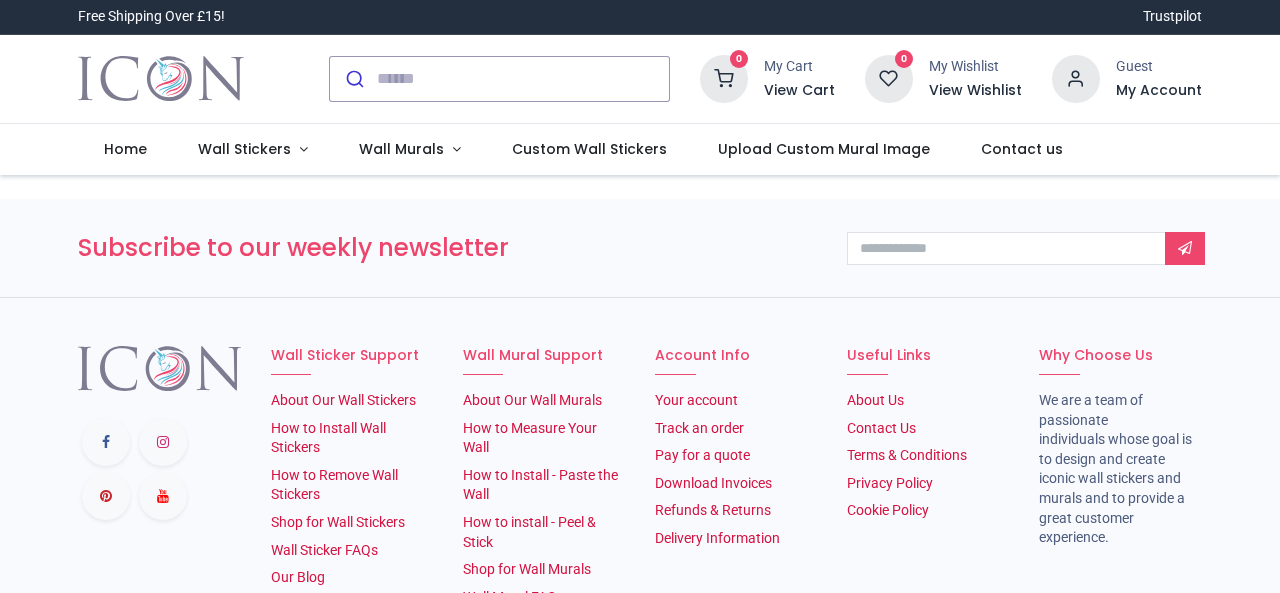 scroll, scrollTop: 0, scrollLeft: 0, axis: both 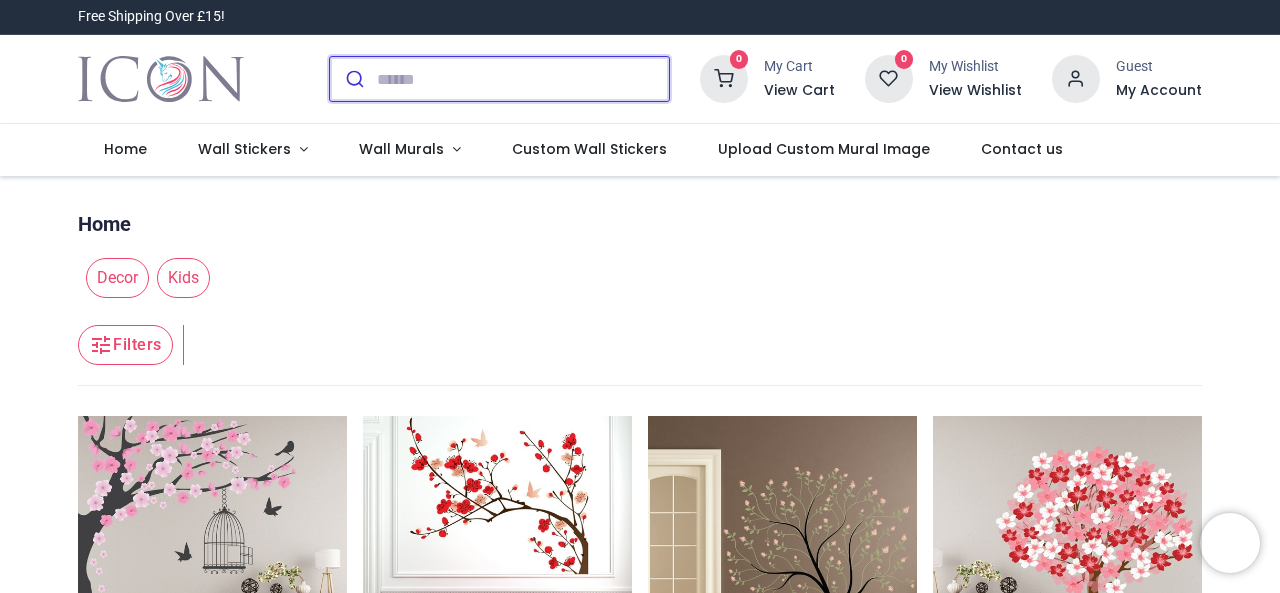 click at bounding box center (523, 79) 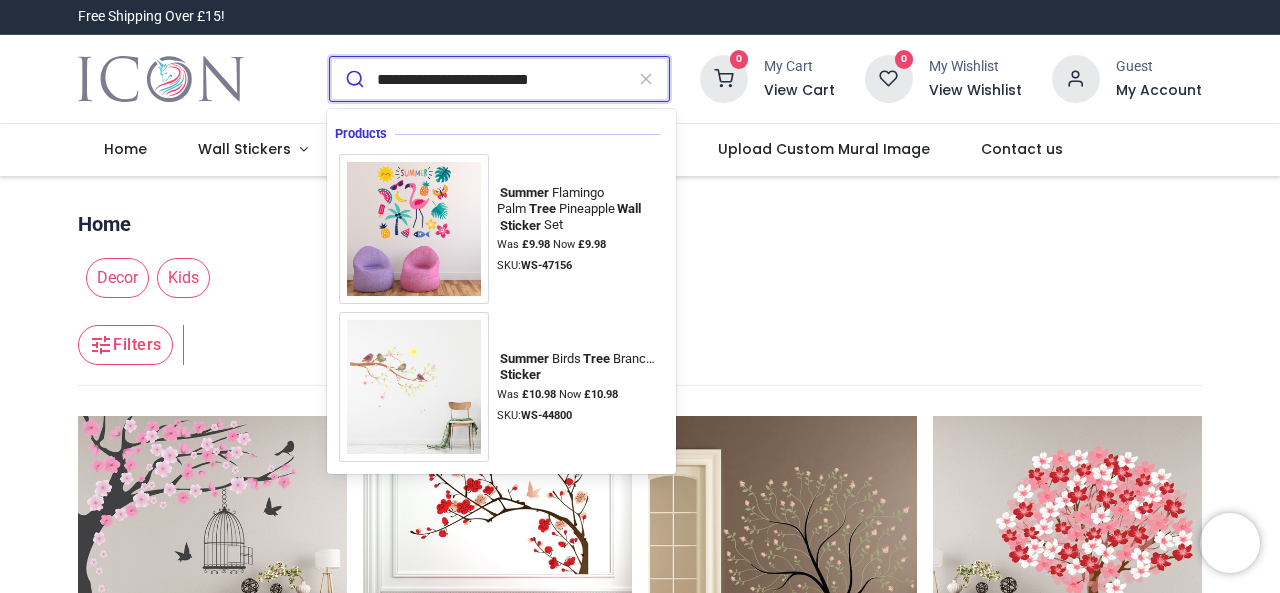 type on "**********" 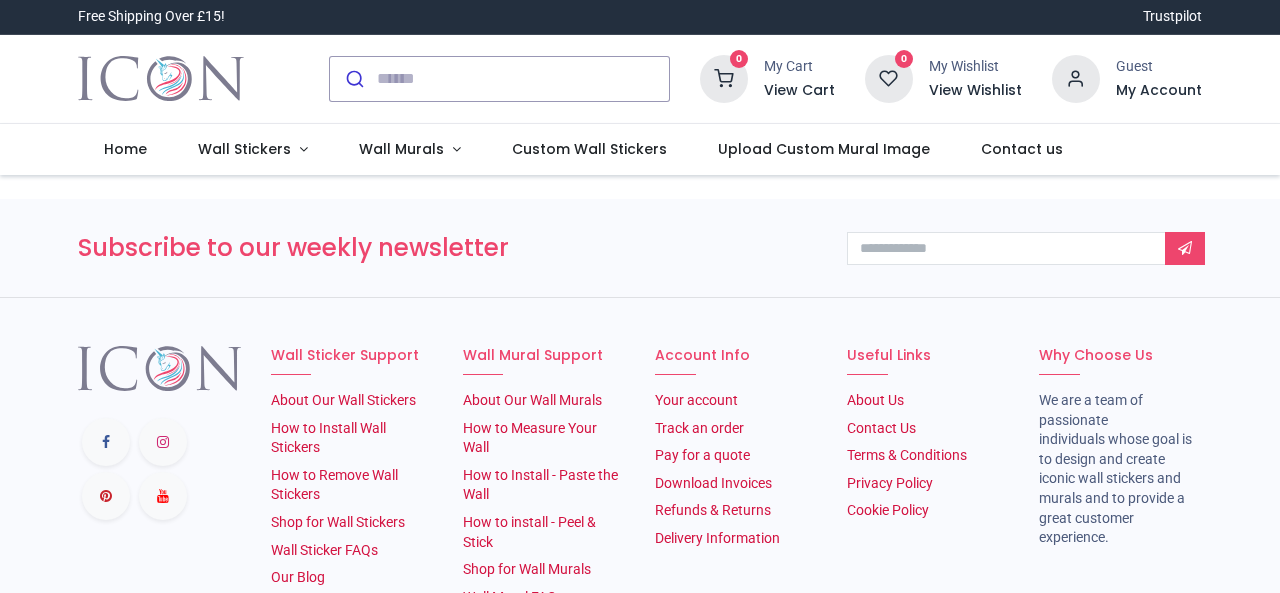 scroll, scrollTop: 0, scrollLeft: 0, axis: both 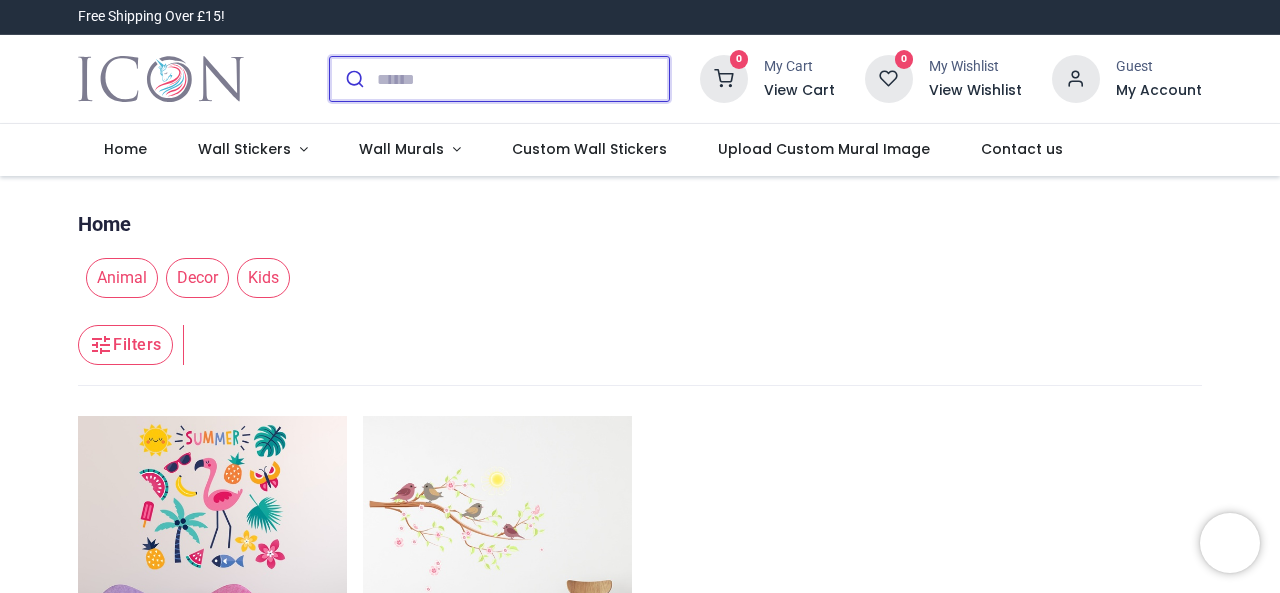click at bounding box center (523, 79) 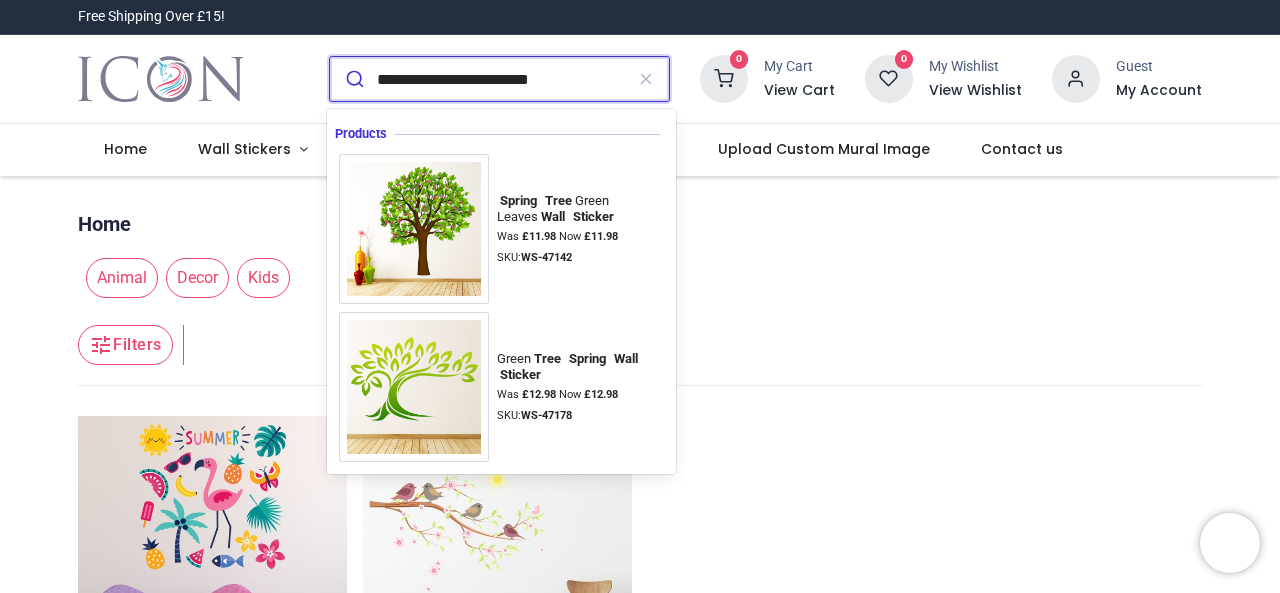 type on "**********" 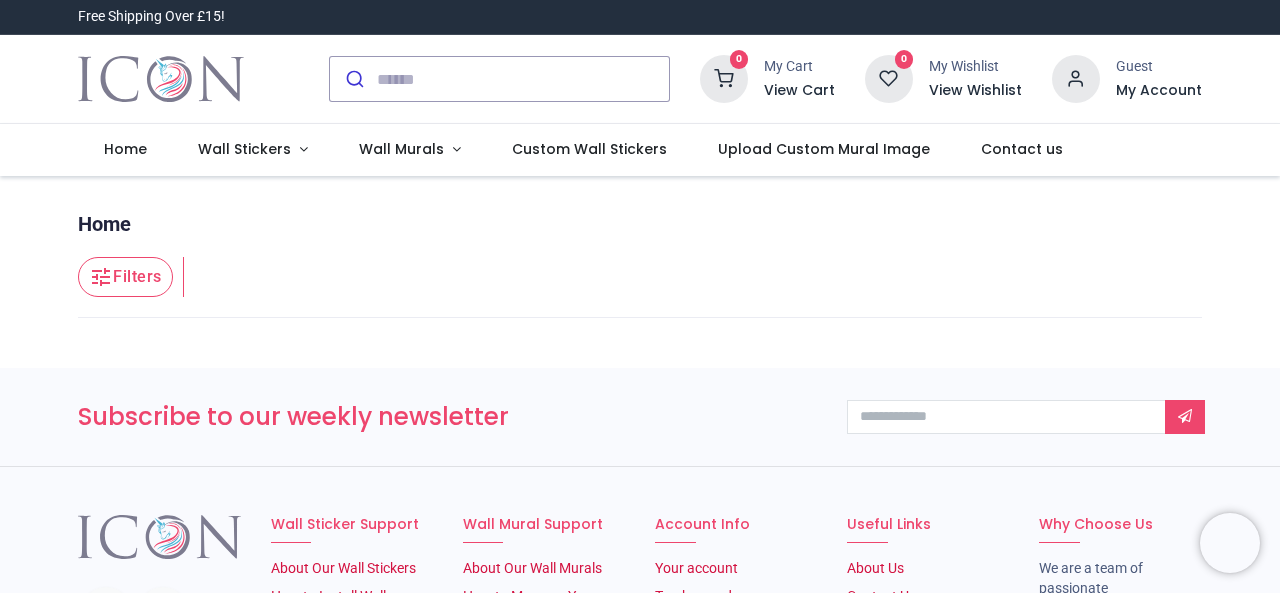 scroll, scrollTop: 0, scrollLeft: 0, axis: both 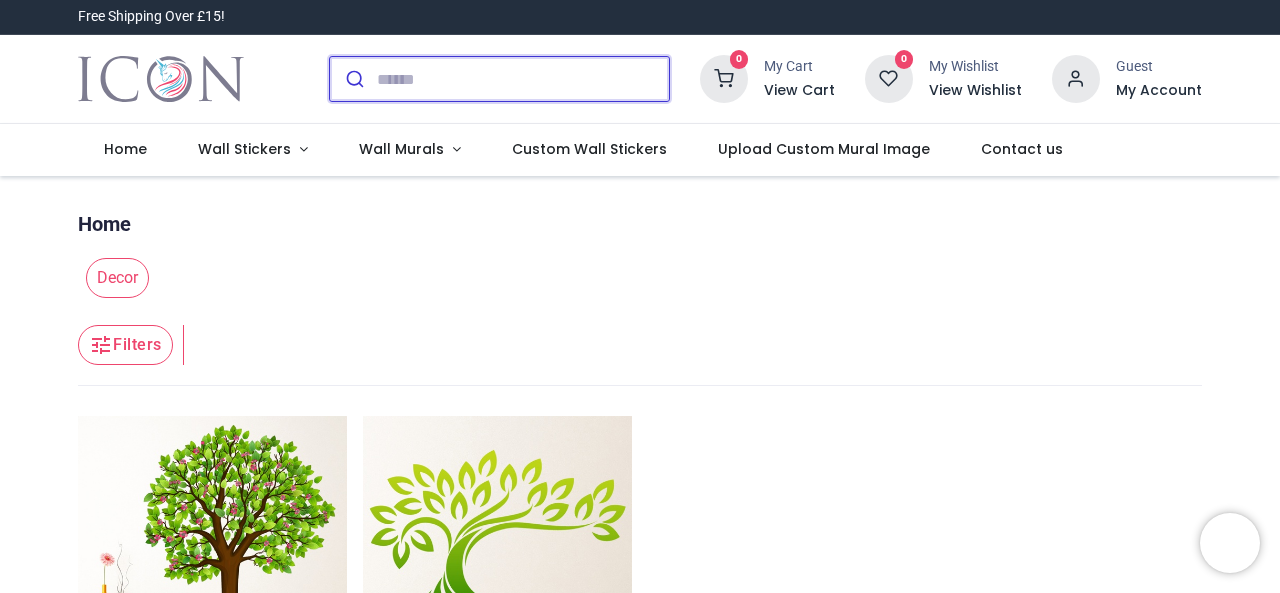 click at bounding box center (523, 79) 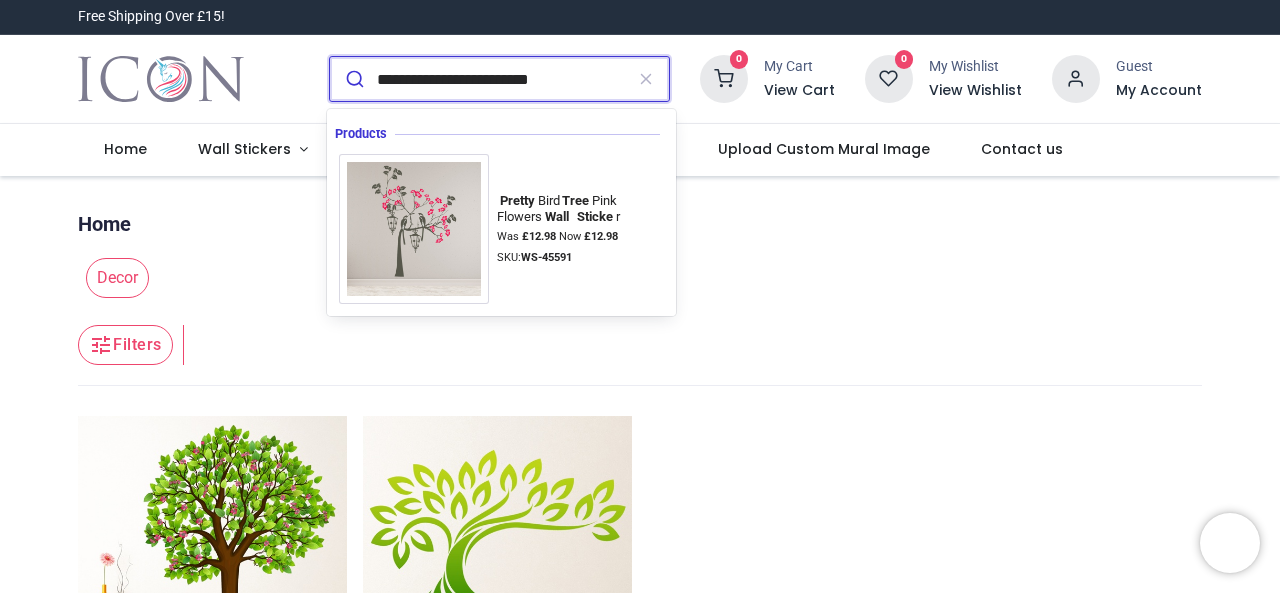 type on "**********" 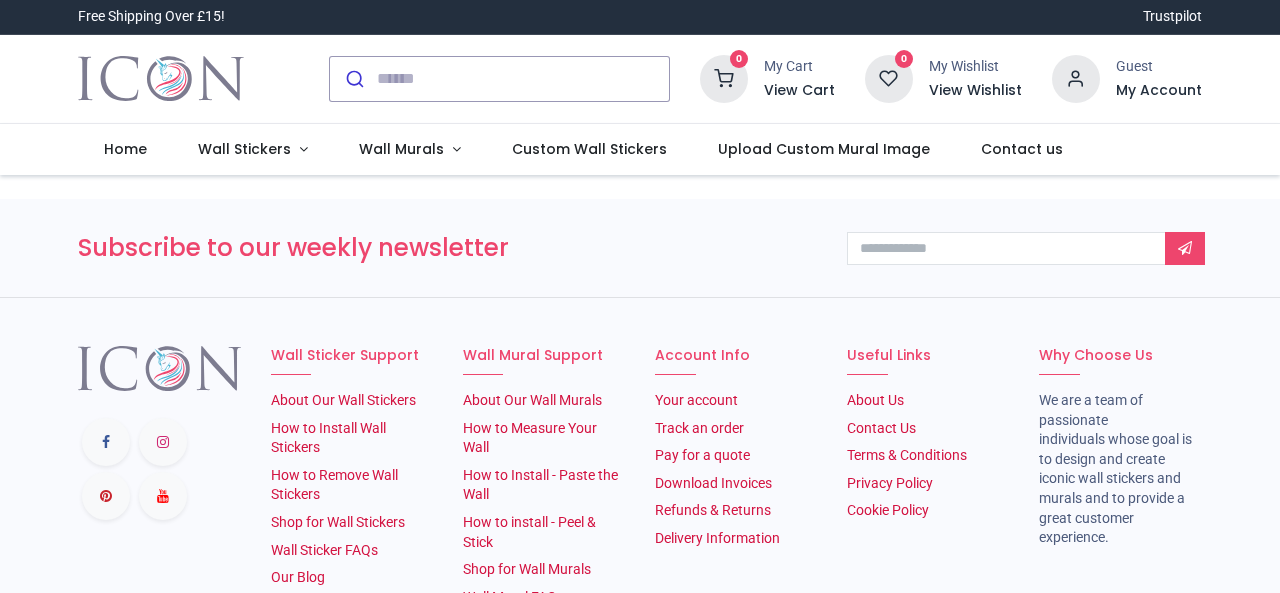 scroll, scrollTop: 0, scrollLeft: 0, axis: both 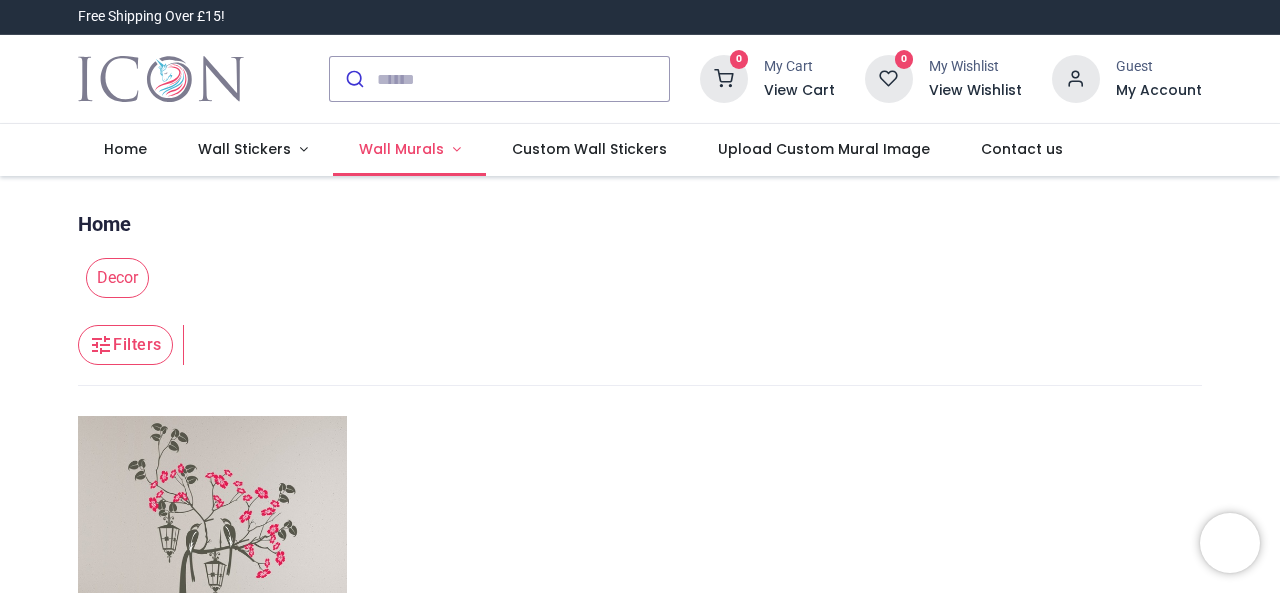 click on "Wall Murals" at bounding box center [401, 149] 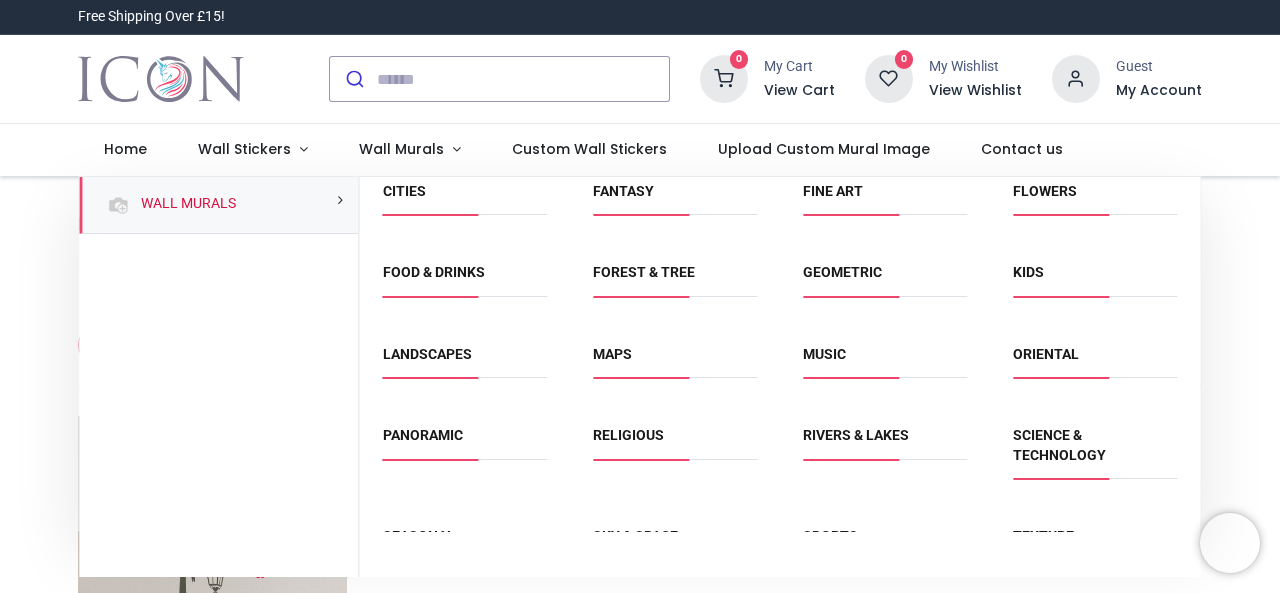 scroll, scrollTop: 64, scrollLeft: 0, axis: vertical 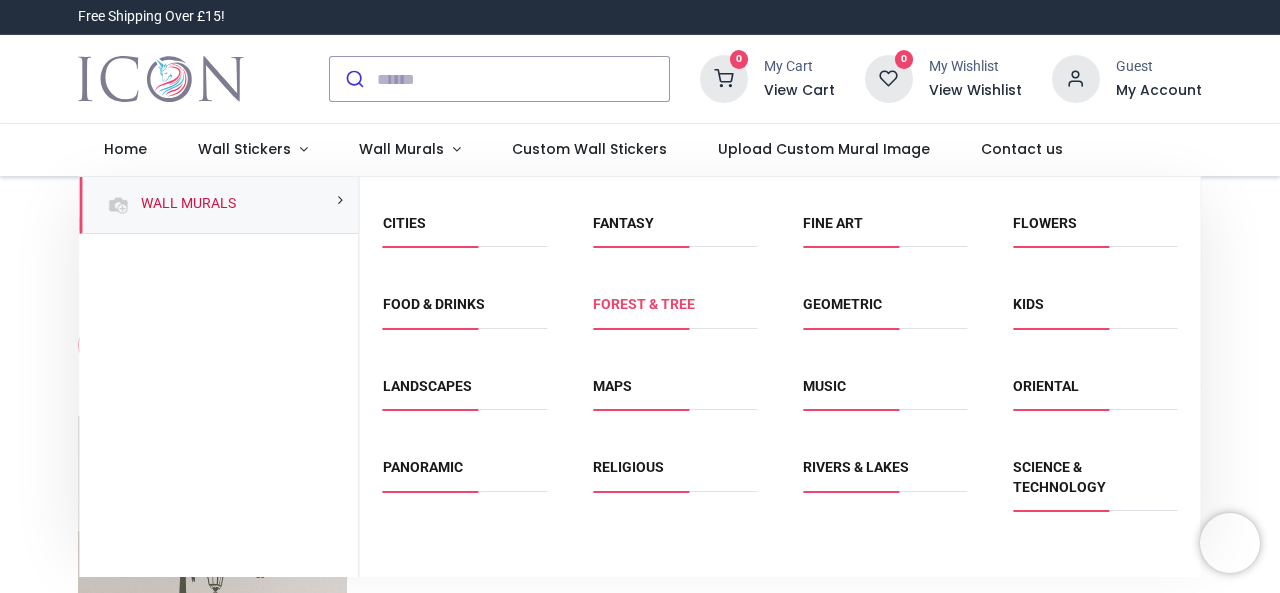 click on "Forest & Tree" at bounding box center (644, 304) 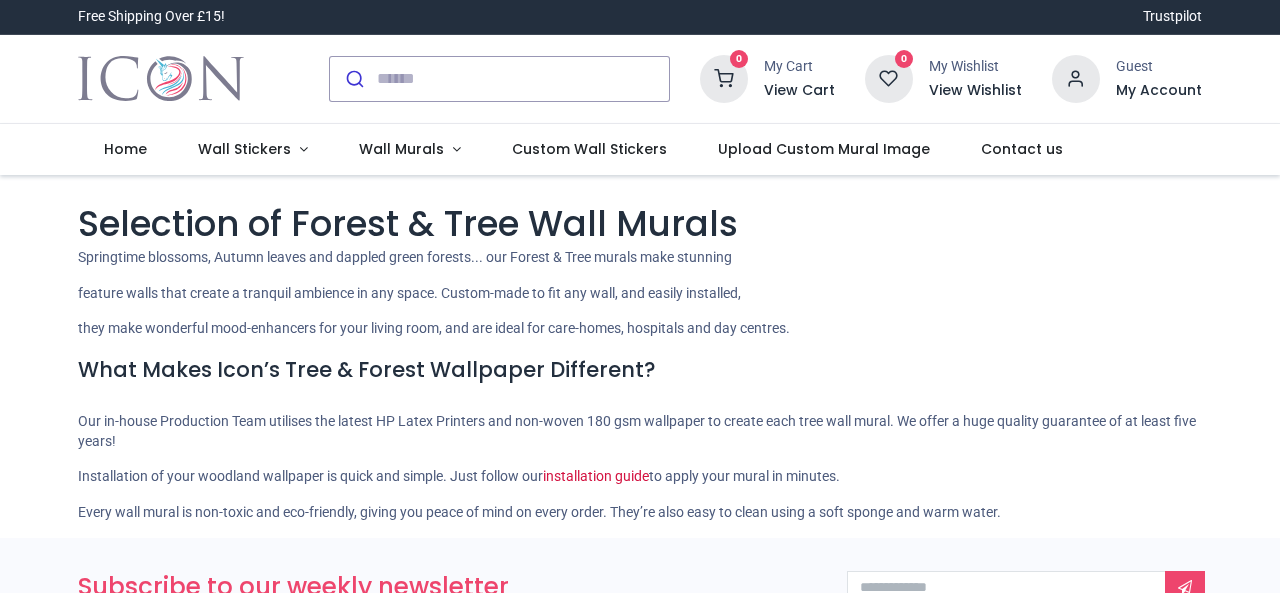 scroll, scrollTop: 0, scrollLeft: 0, axis: both 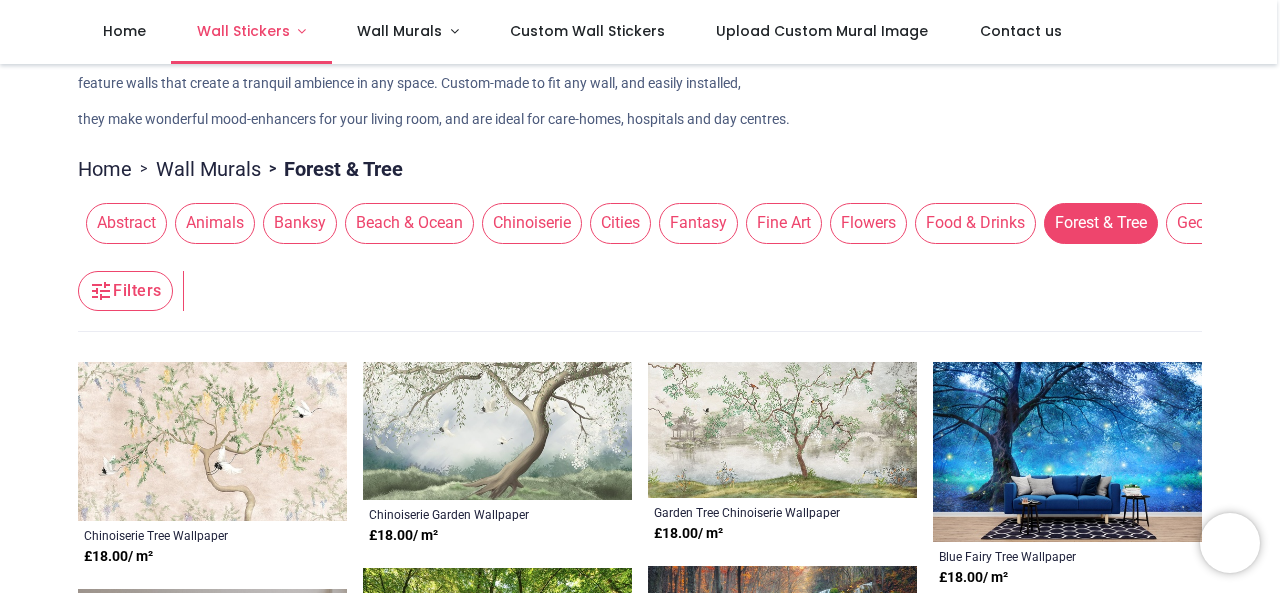 click on "Wall Stickers" at bounding box center [243, 31] 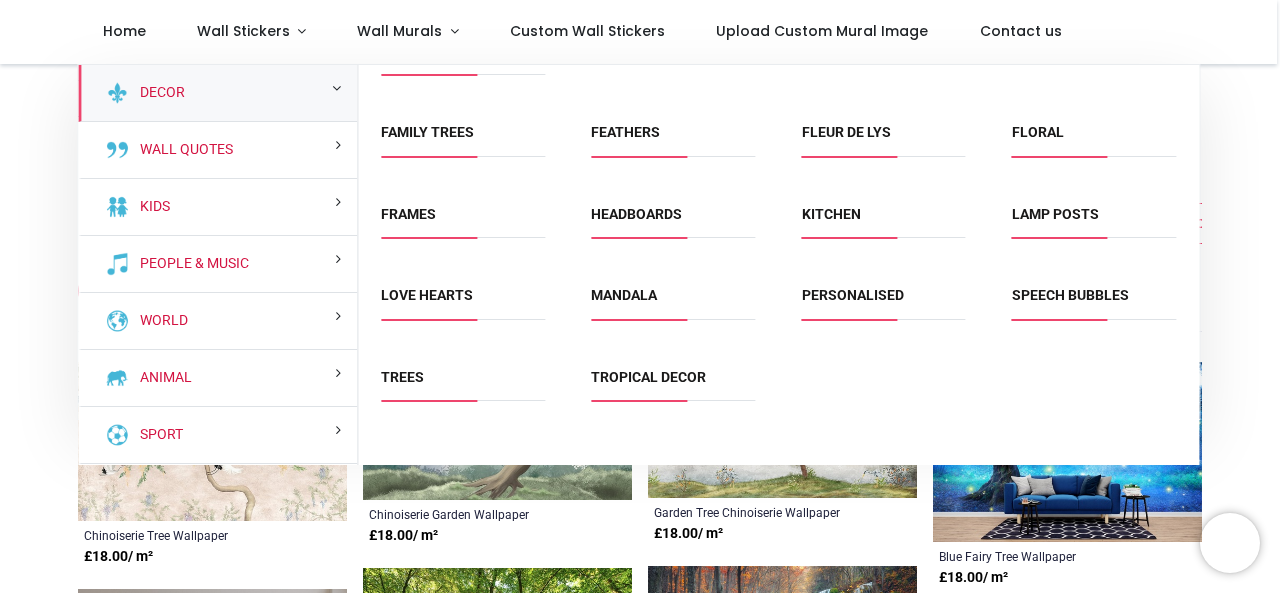 scroll, scrollTop: 169, scrollLeft: 0, axis: vertical 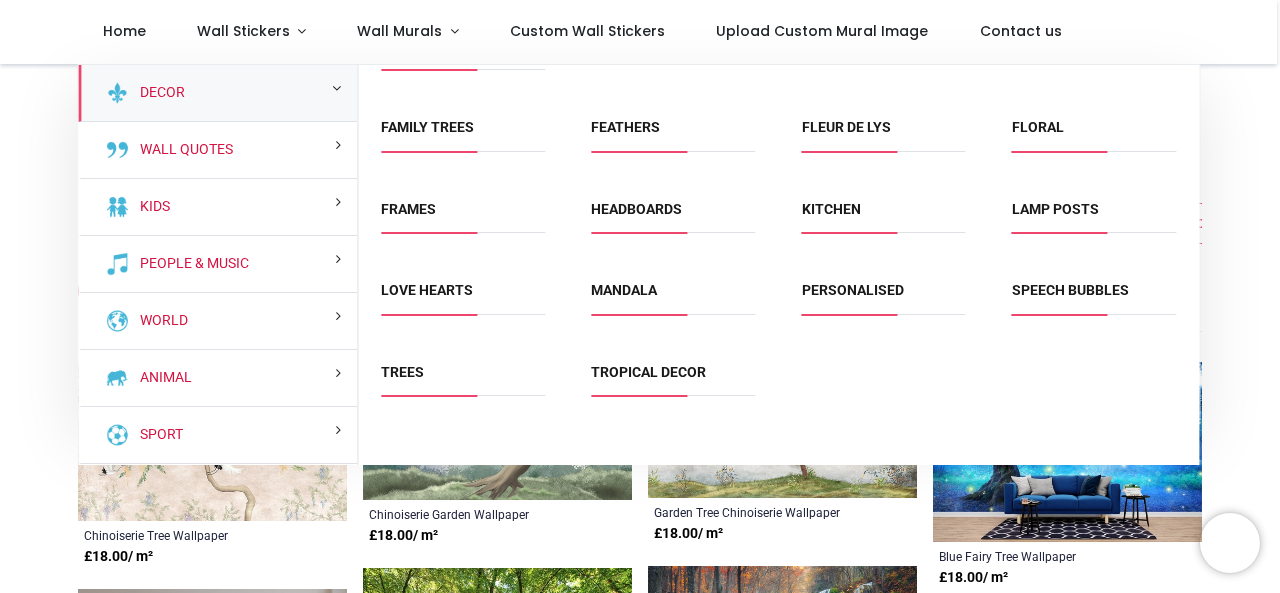 click on "Trees" at bounding box center [463, 379] 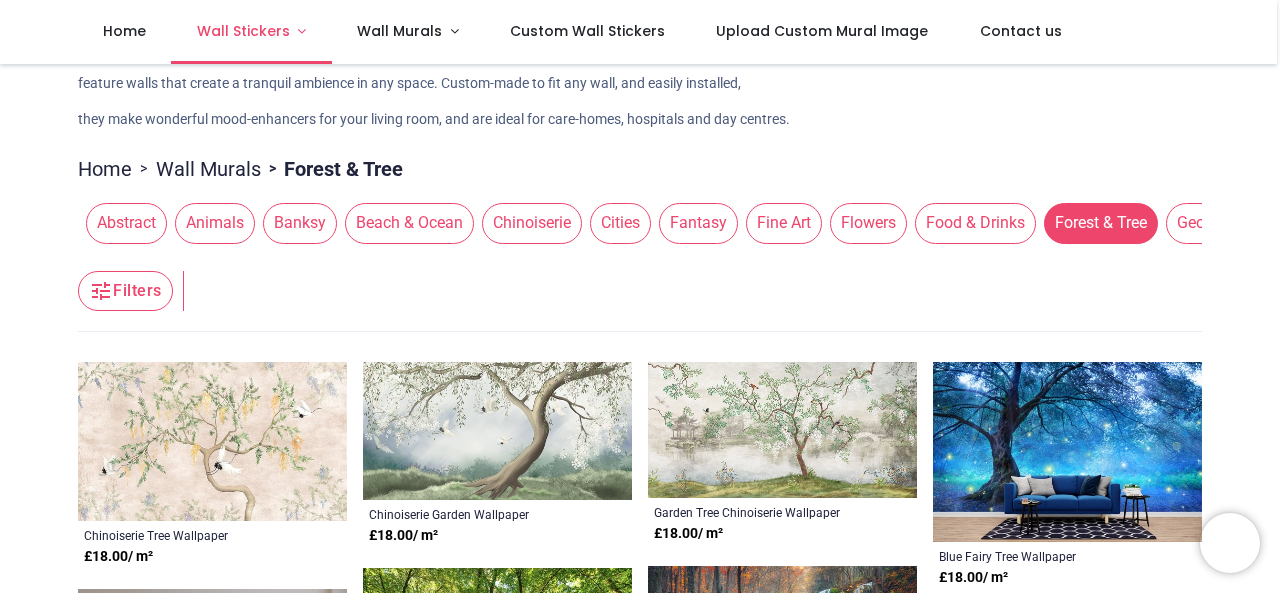 click on "Wall Stickers" at bounding box center [251, 32] 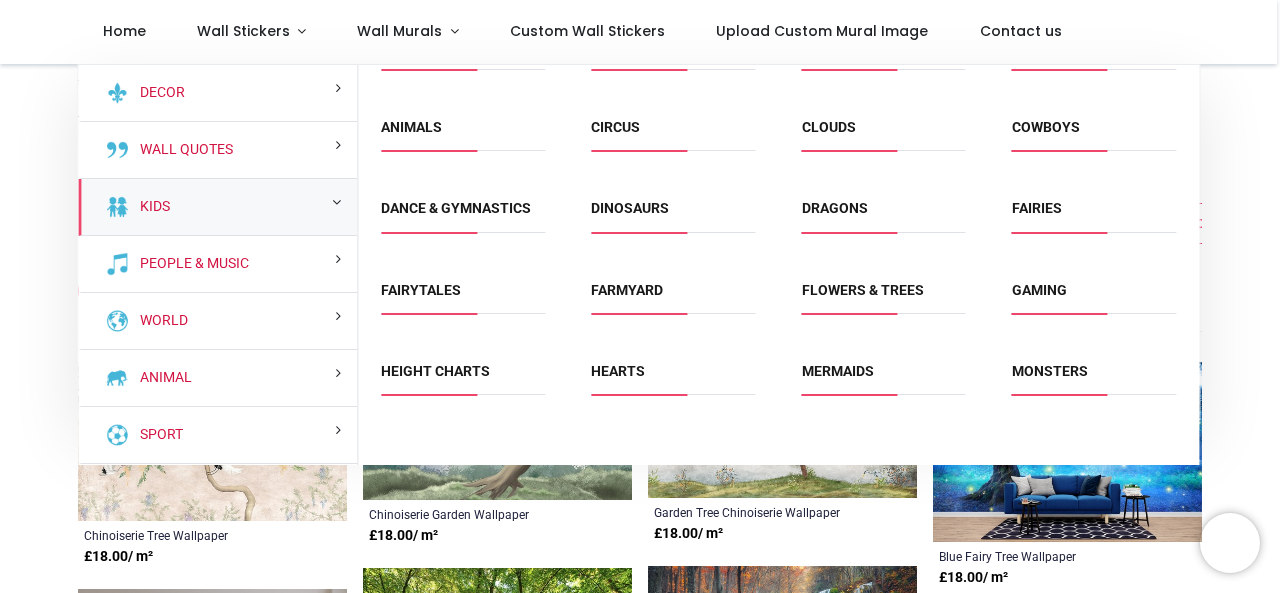 scroll, scrollTop: 0, scrollLeft: 0, axis: both 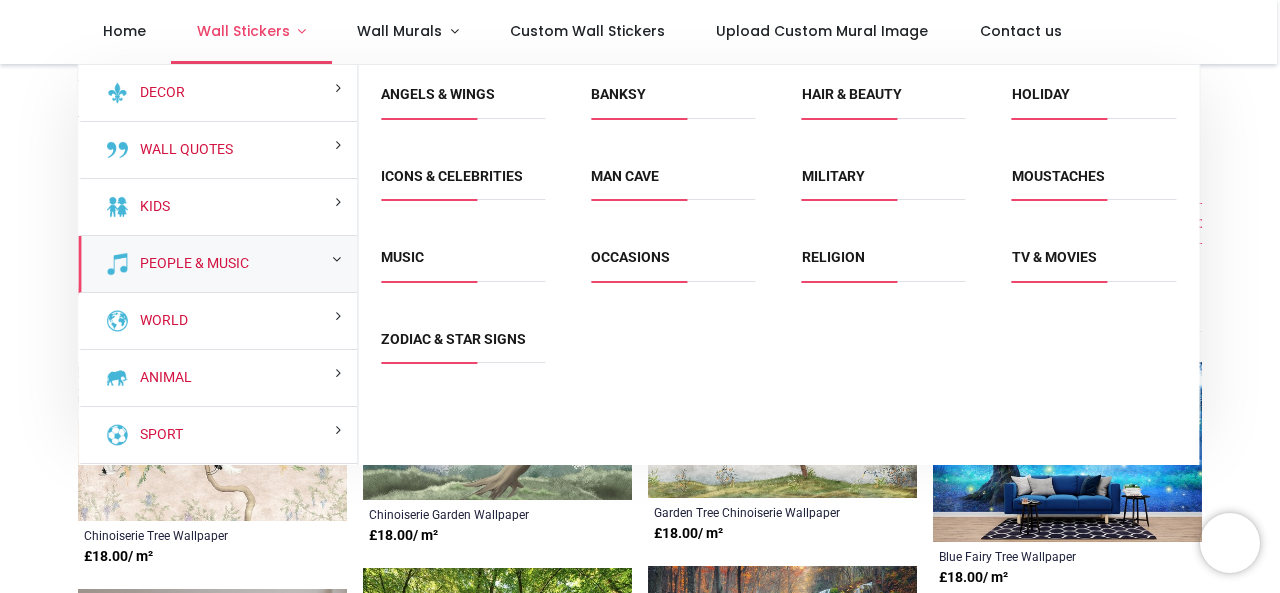 click on "Wall Stickers" at bounding box center [251, 32] 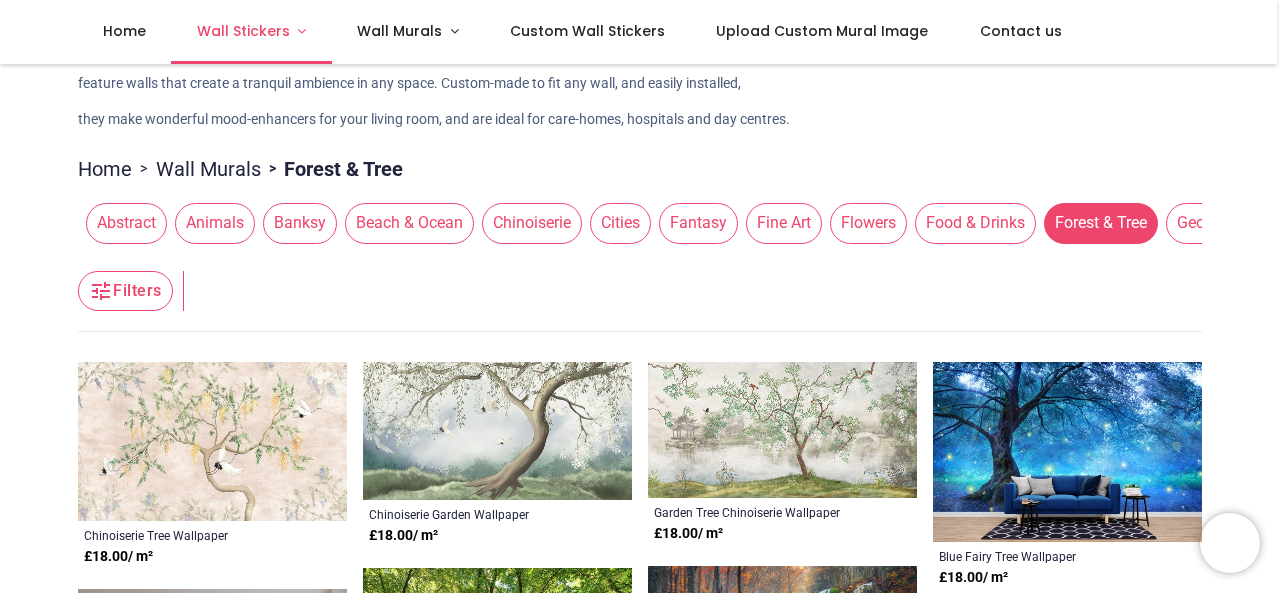 click on "Wall Stickers" at bounding box center (251, 32) 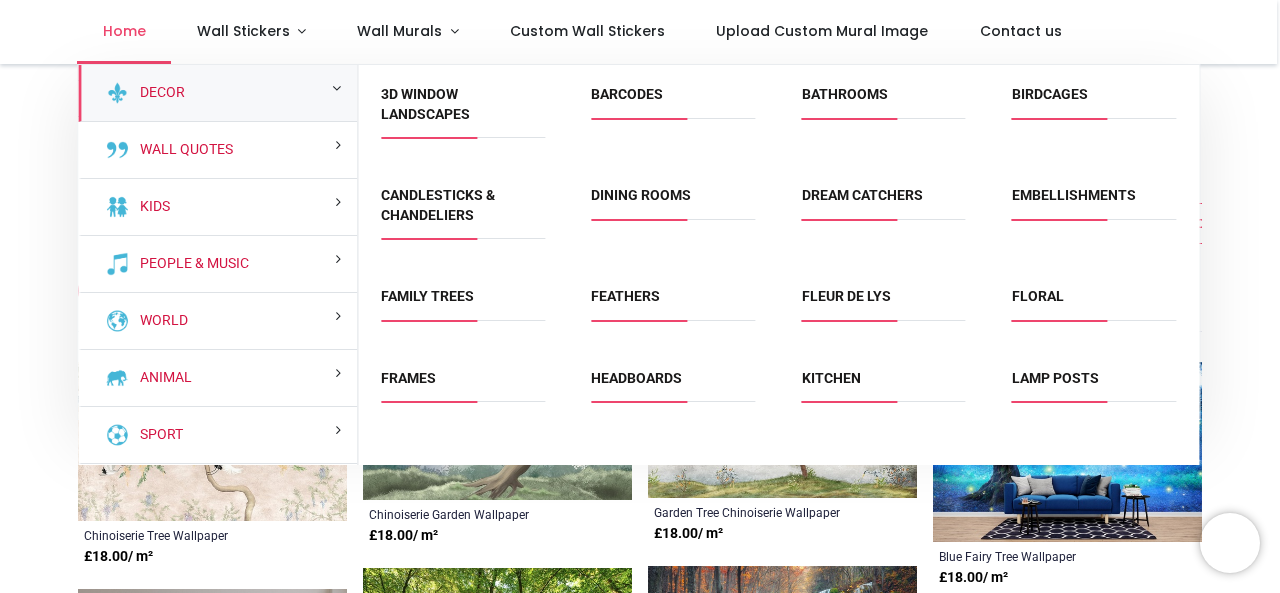click on "Home" at bounding box center [124, 31] 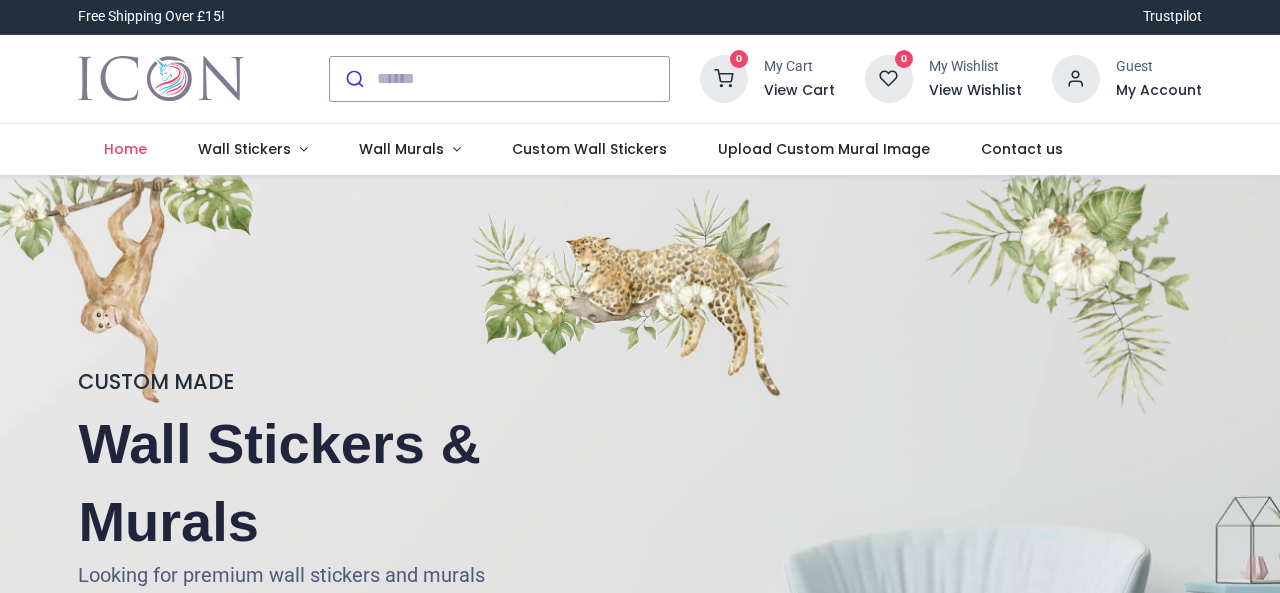scroll, scrollTop: 0, scrollLeft: 0, axis: both 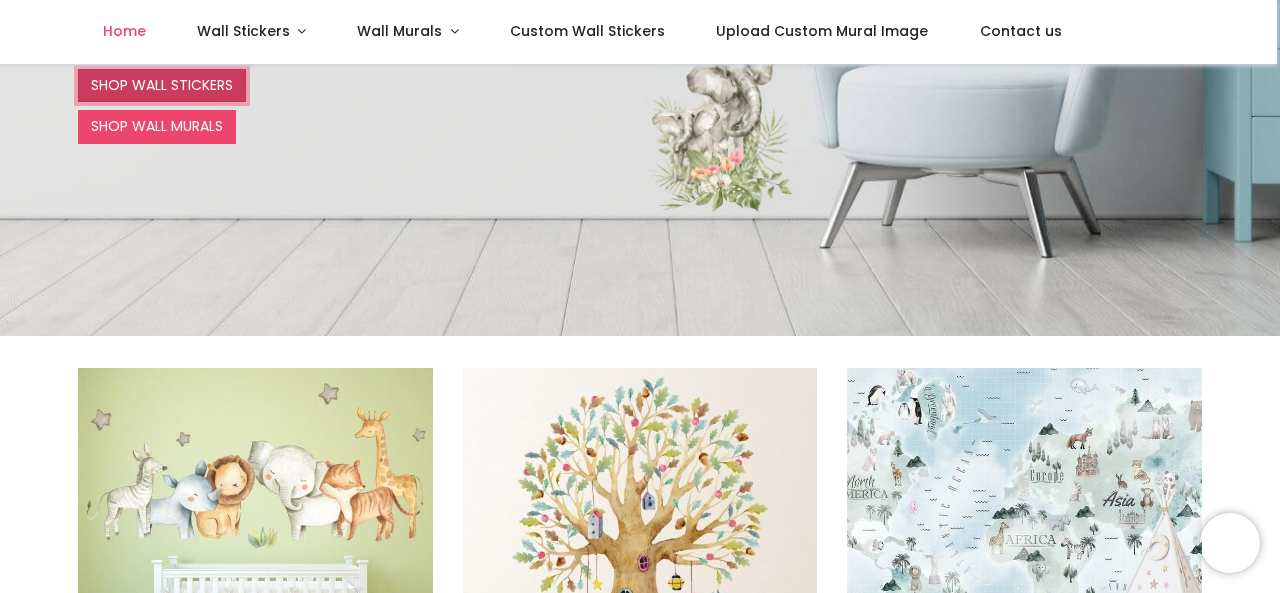 click on "SHOP WALL STICKERS" at bounding box center [162, 86] 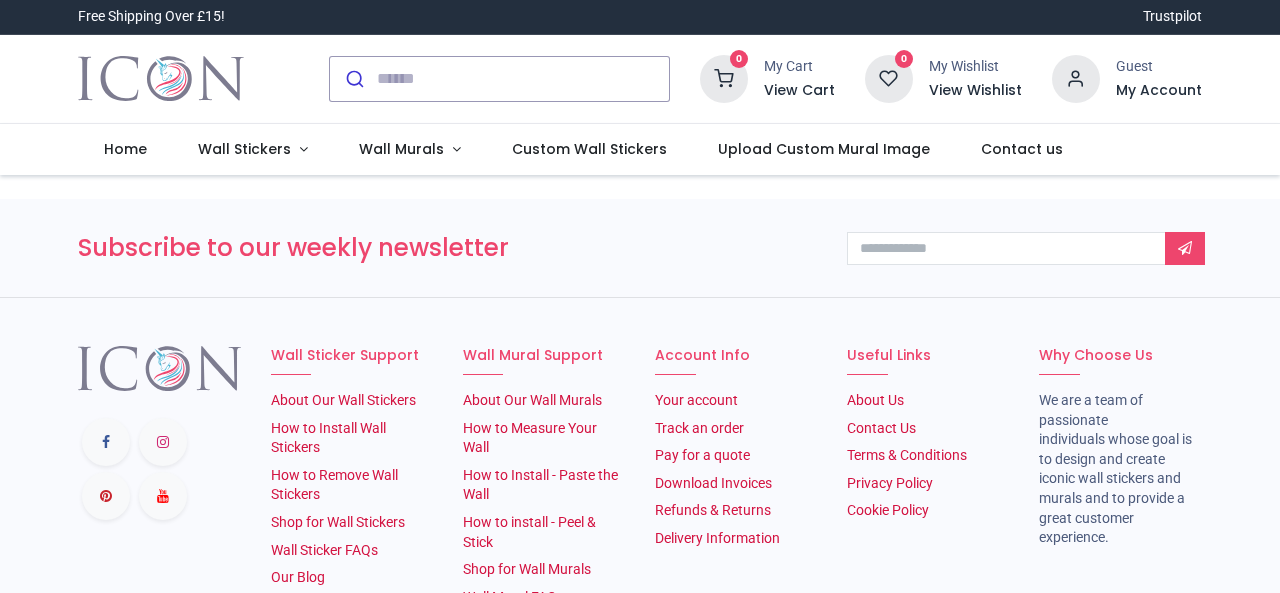 scroll, scrollTop: 0, scrollLeft: 0, axis: both 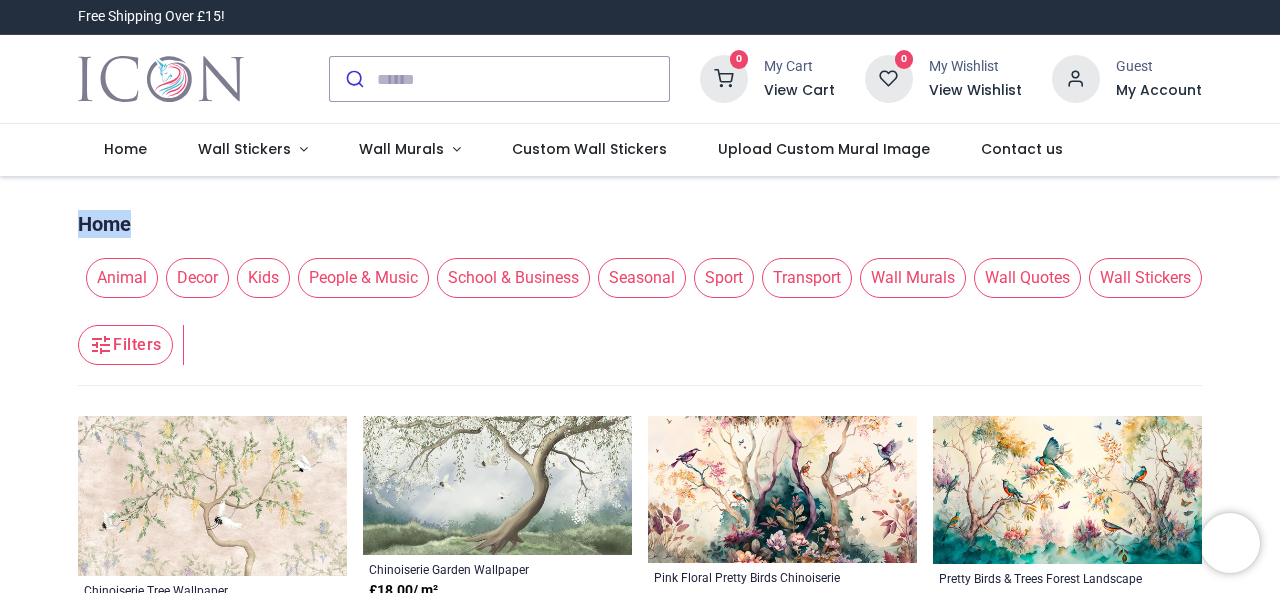 drag, startPoint x: 1276, startPoint y: 191, endPoint x: 1279, endPoint y: 219, distance: 28.160255 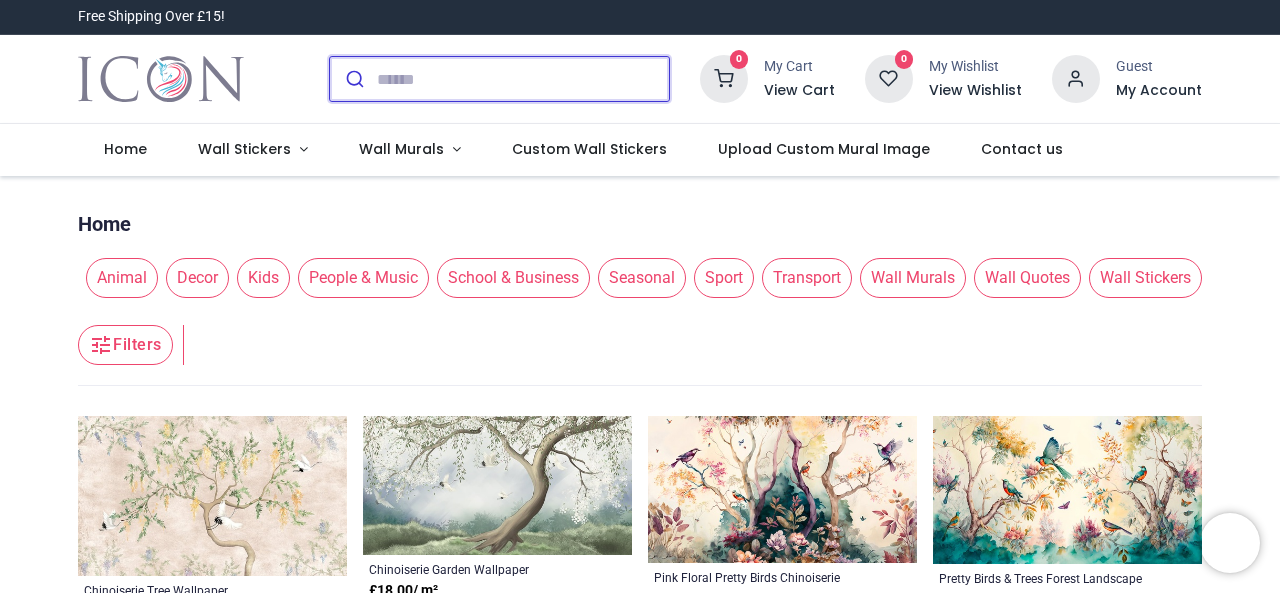 click at bounding box center (523, 79) 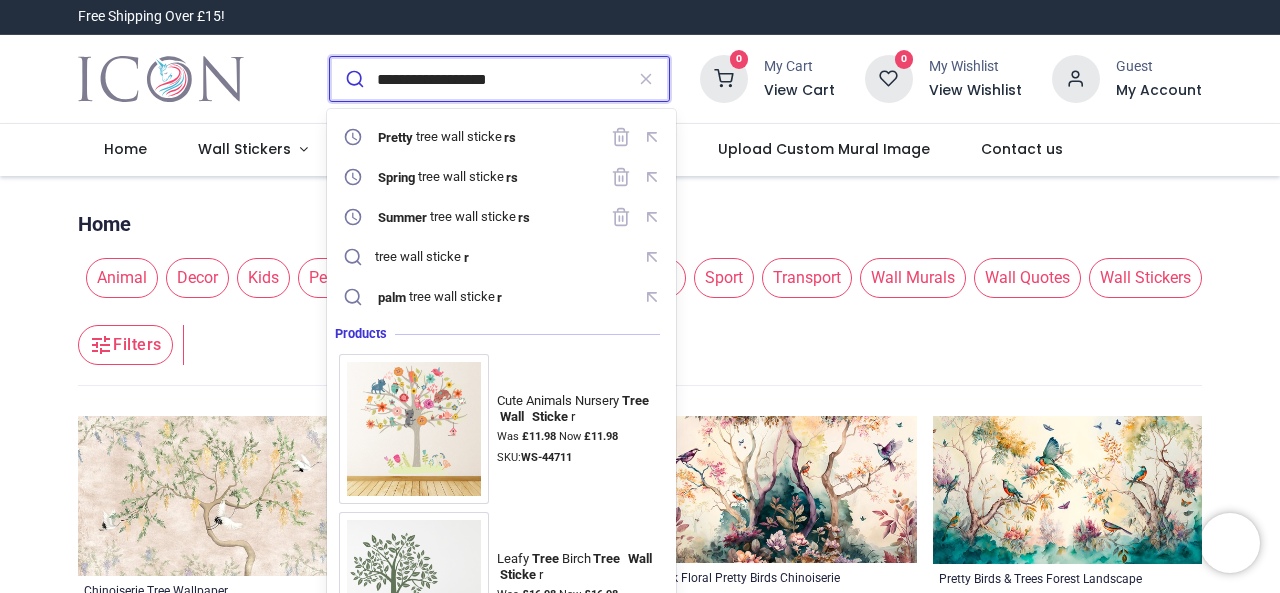 type on "**********" 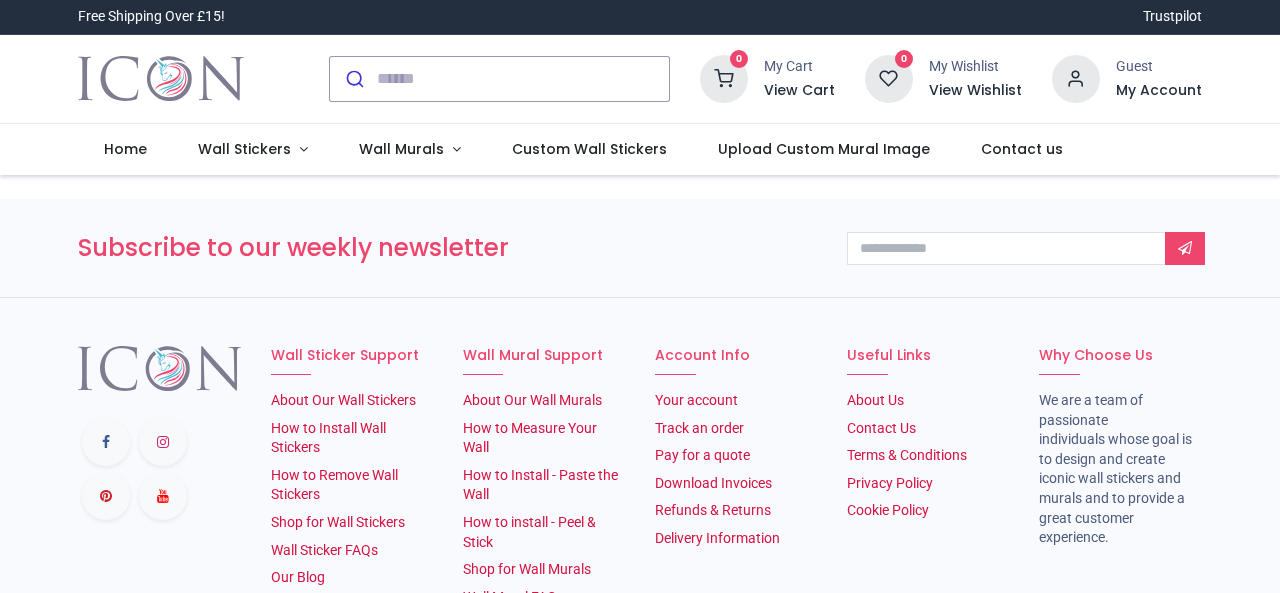 scroll, scrollTop: 0, scrollLeft: 0, axis: both 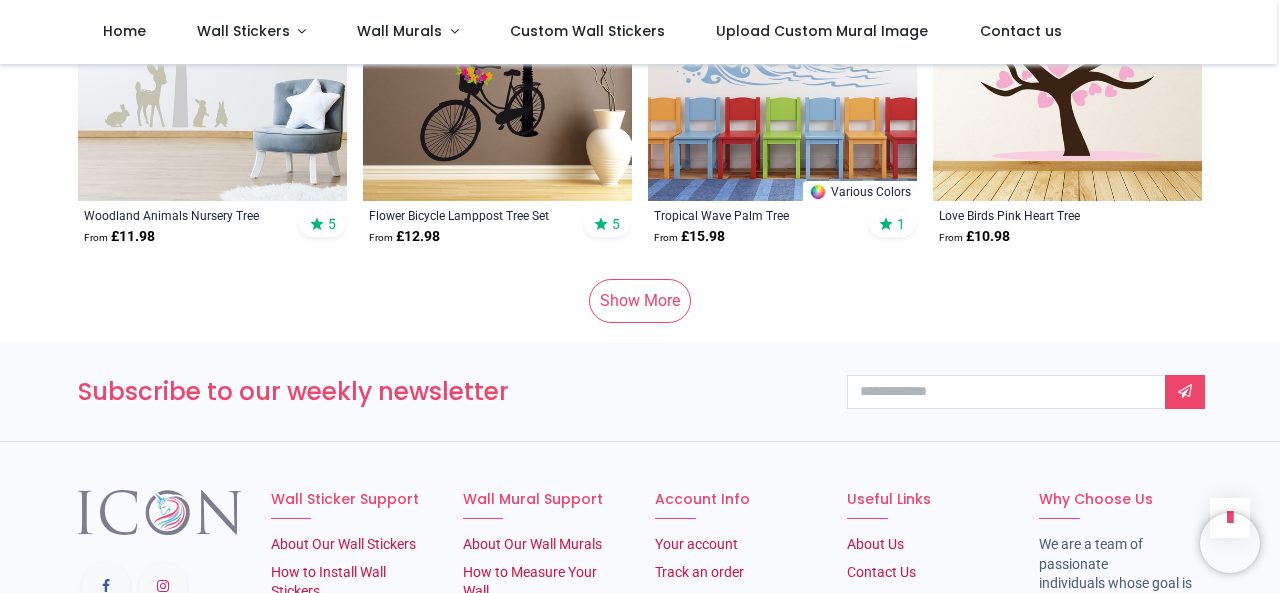click on "Show More" at bounding box center [640, 301] 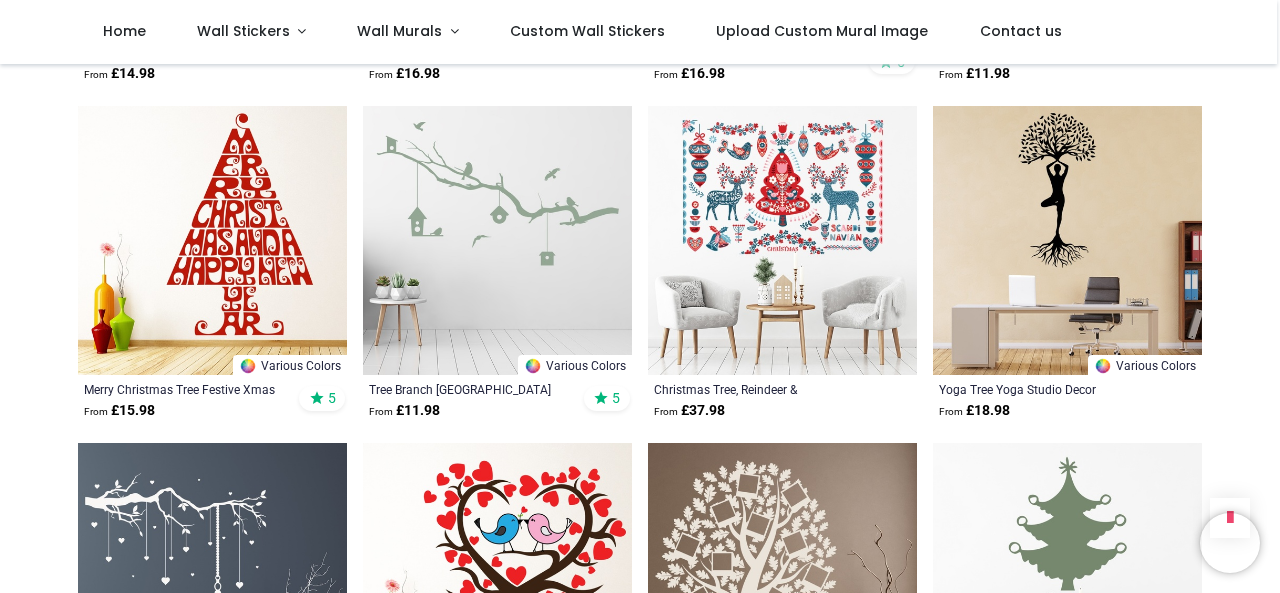 scroll, scrollTop: 13452, scrollLeft: 0, axis: vertical 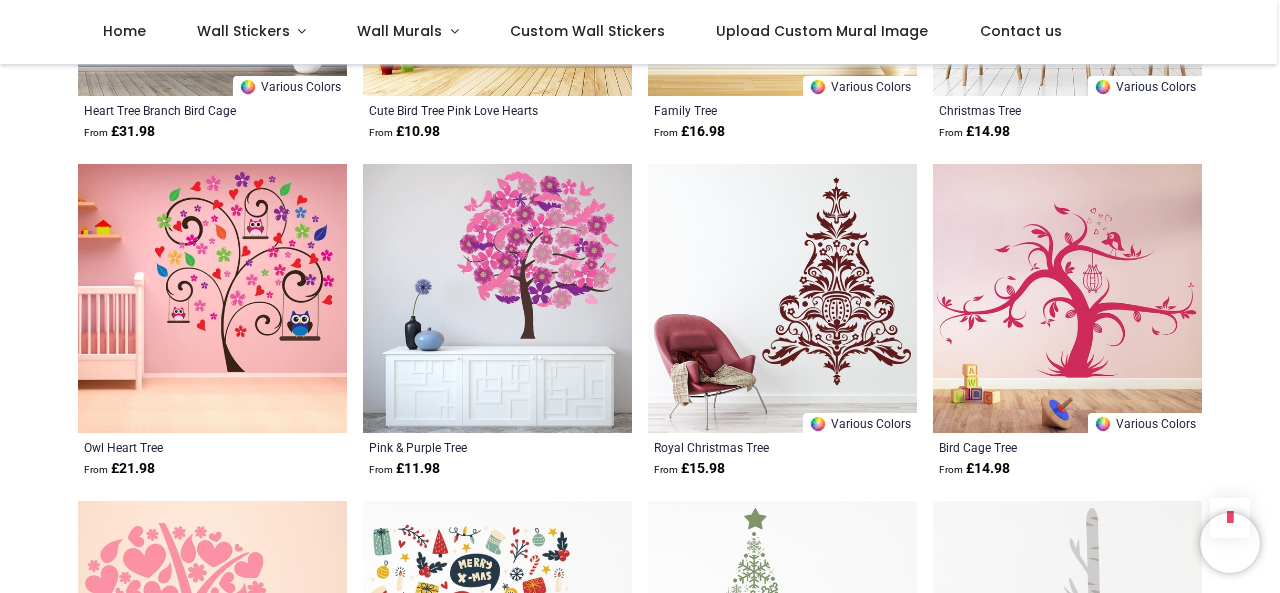 click on "**********" at bounding box center (640, -5476) 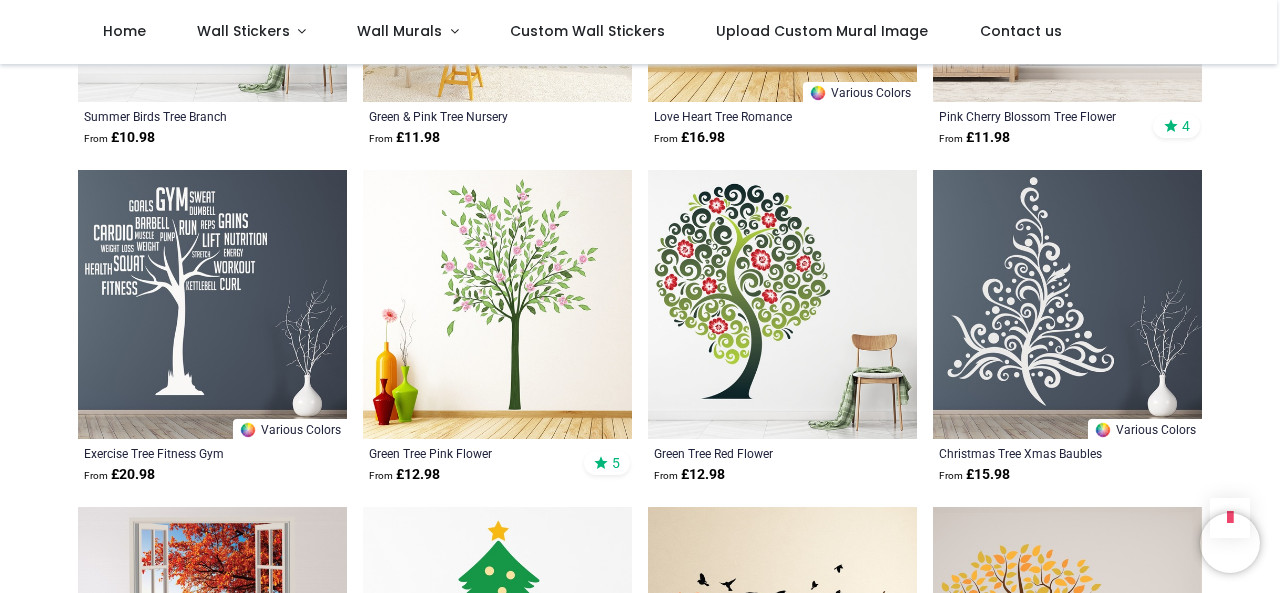 scroll, scrollTop: 16003, scrollLeft: 0, axis: vertical 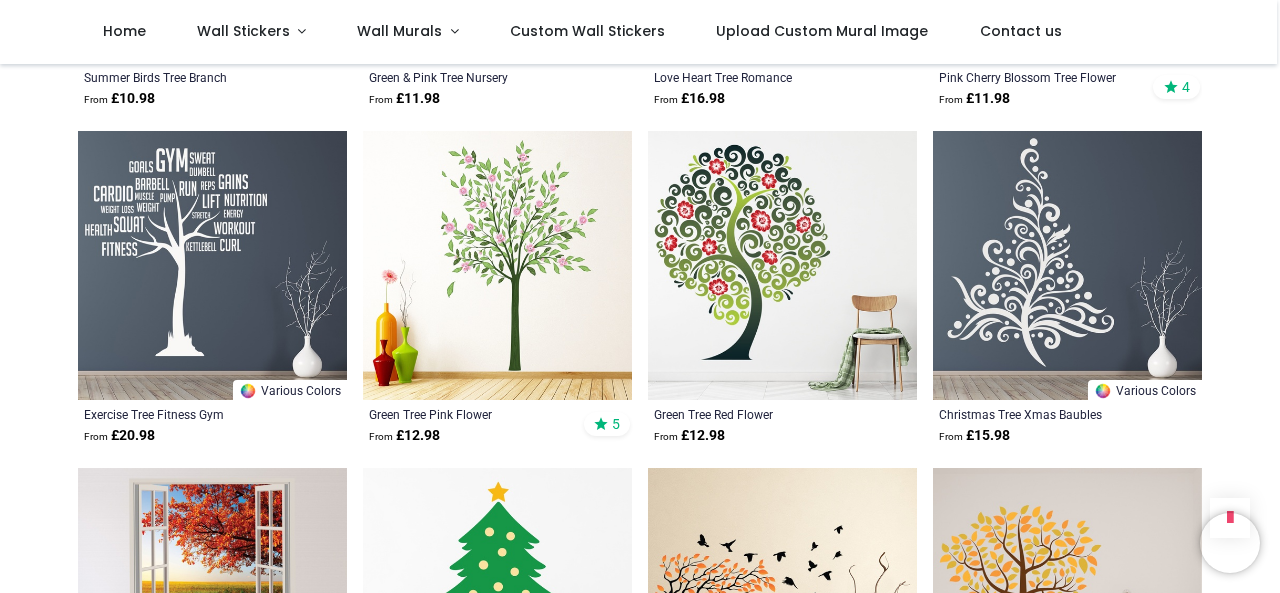 click at bounding box center [497, 265] 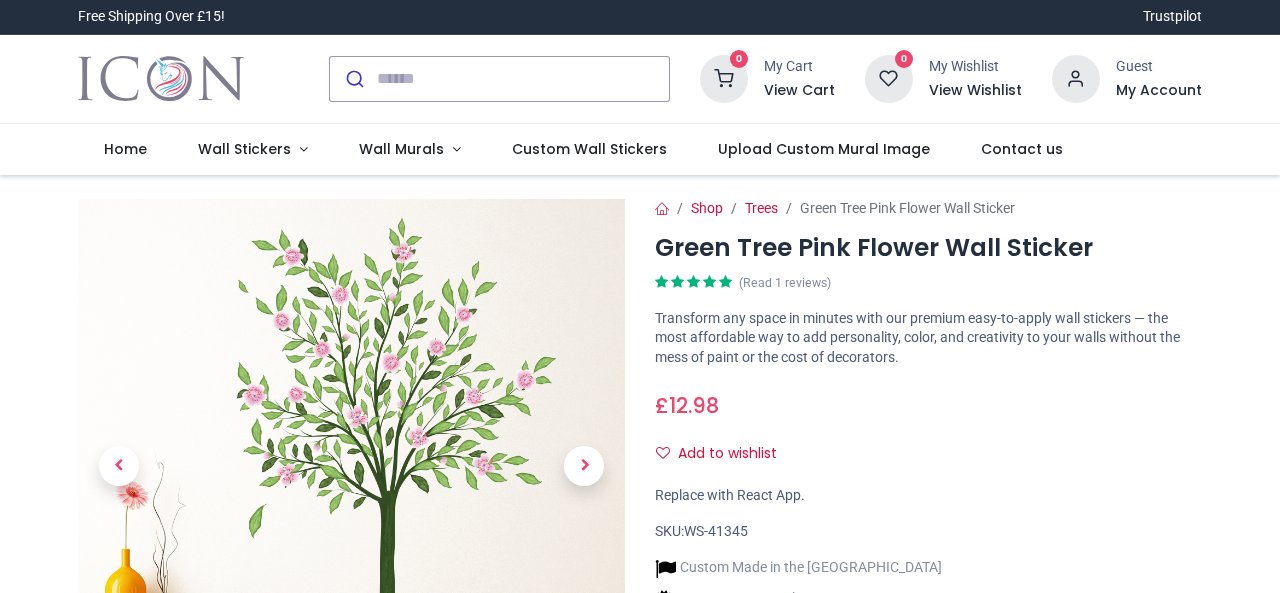 scroll, scrollTop: 0, scrollLeft: 0, axis: both 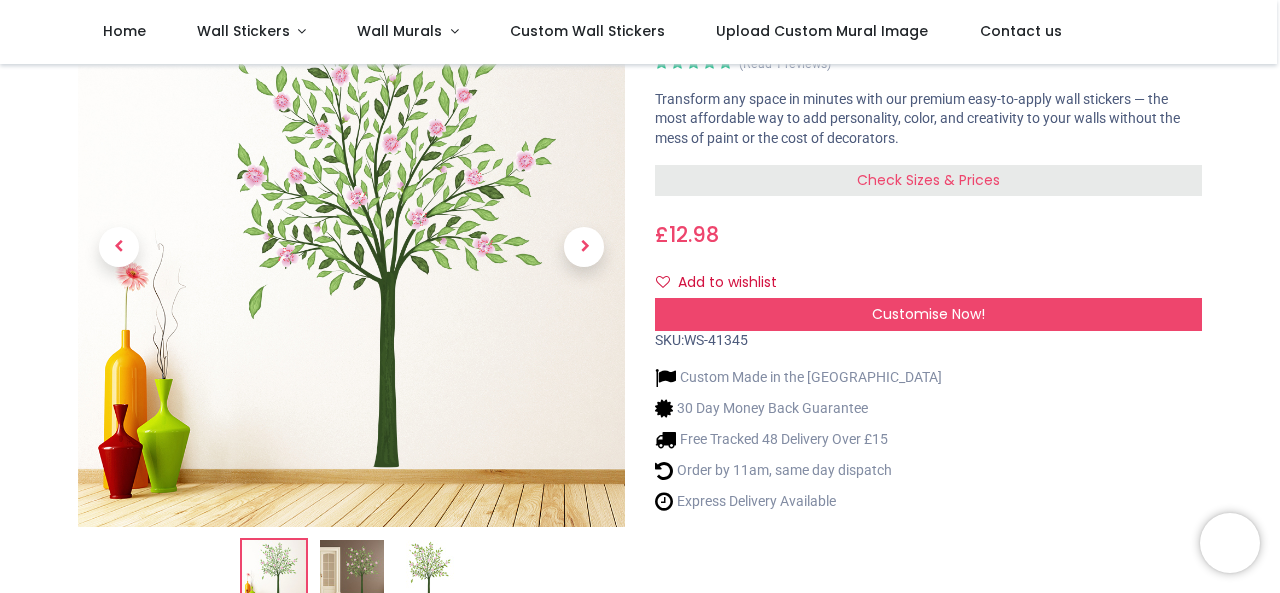 click on "Check Sizes & Prices" at bounding box center (928, 180) 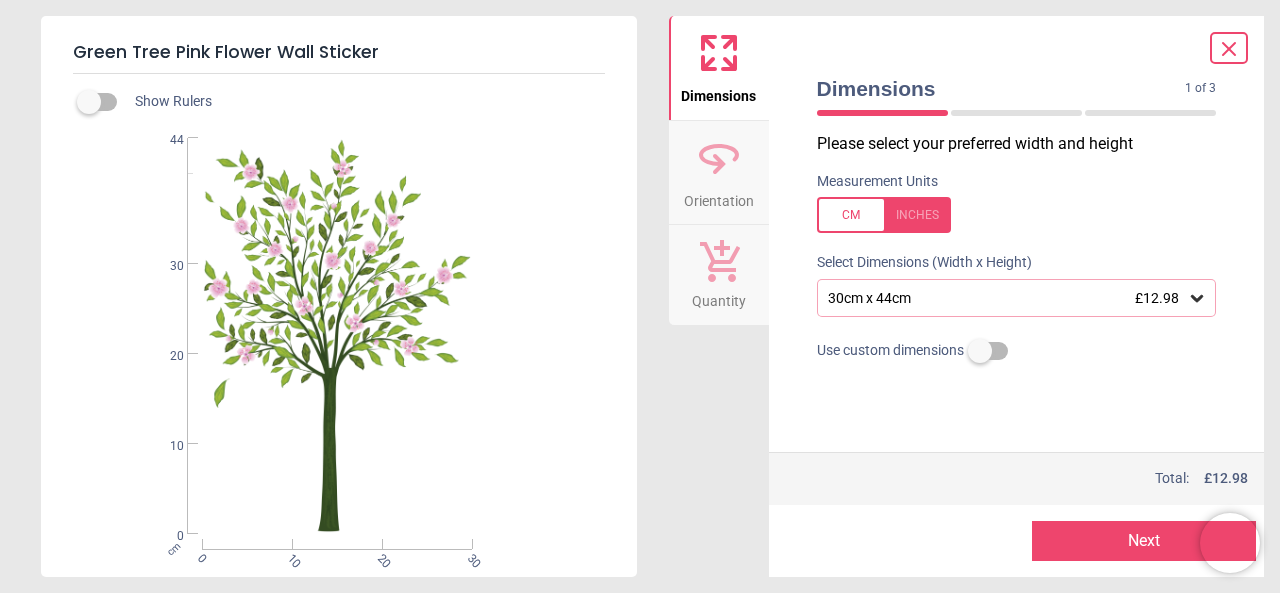 click 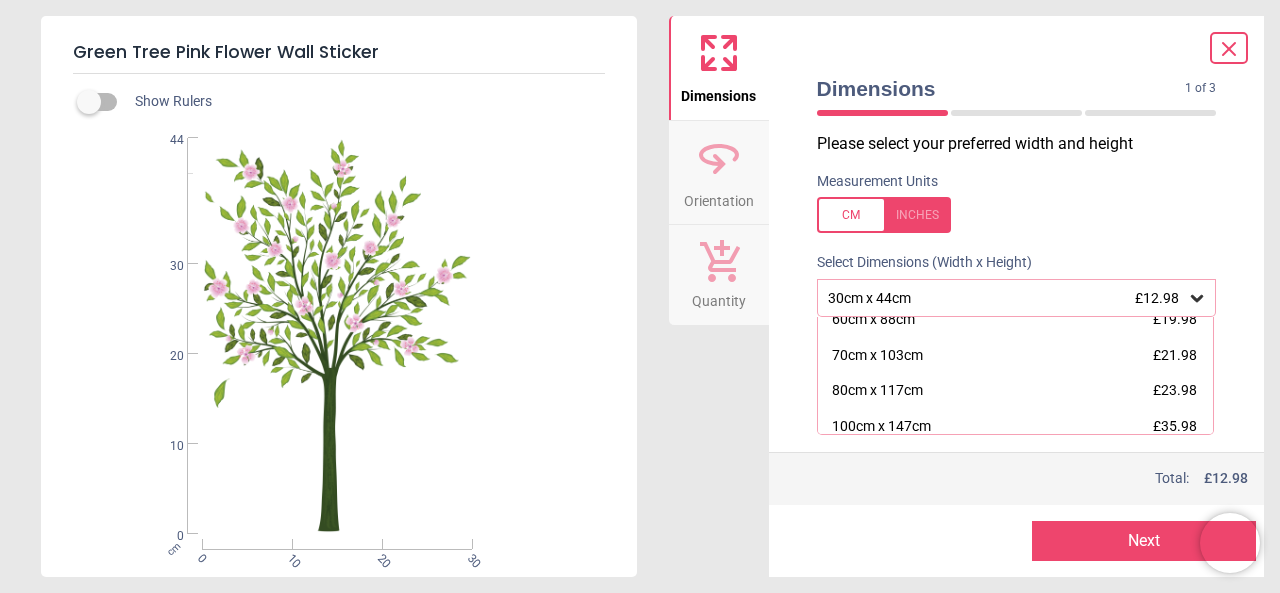 scroll, scrollTop: 126, scrollLeft: 0, axis: vertical 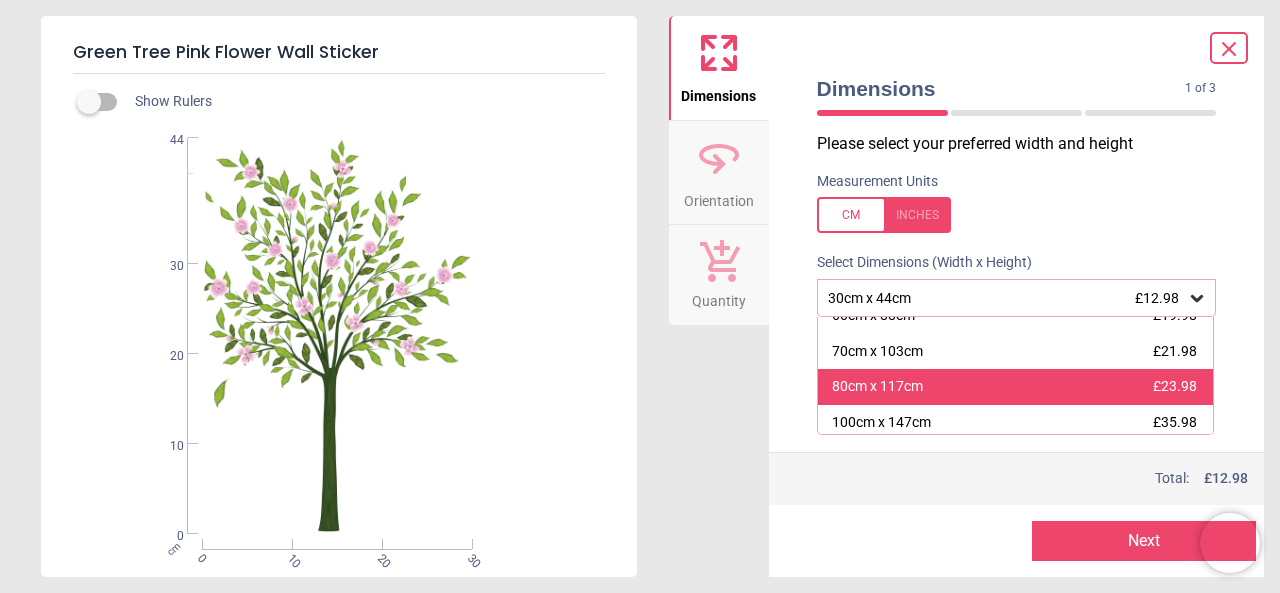 click on "£23.98" at bounding box center [1175, 386] 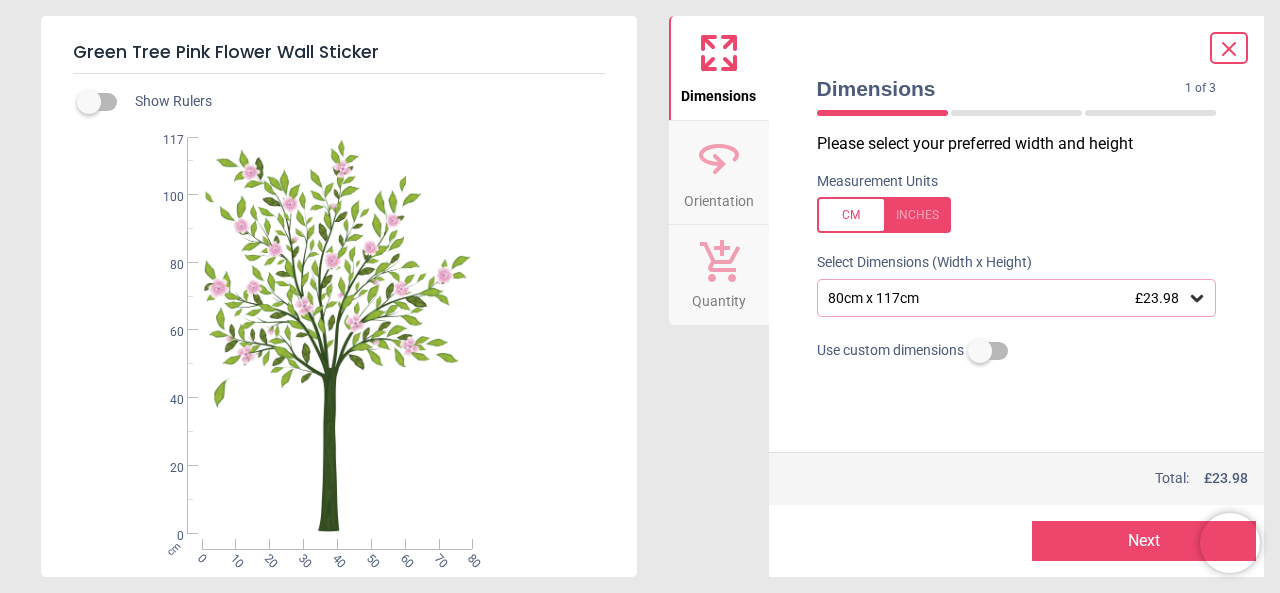 click on "Next" at bounding box center (1144, 541) 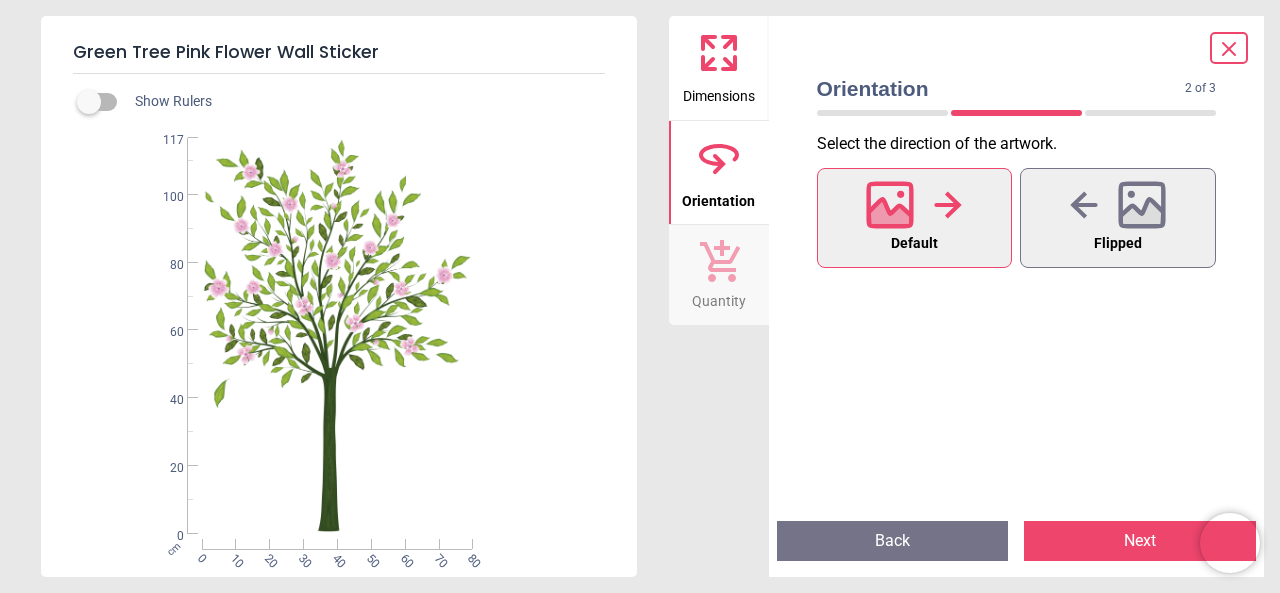 click on "Next" at bounding box center (1140, 541) 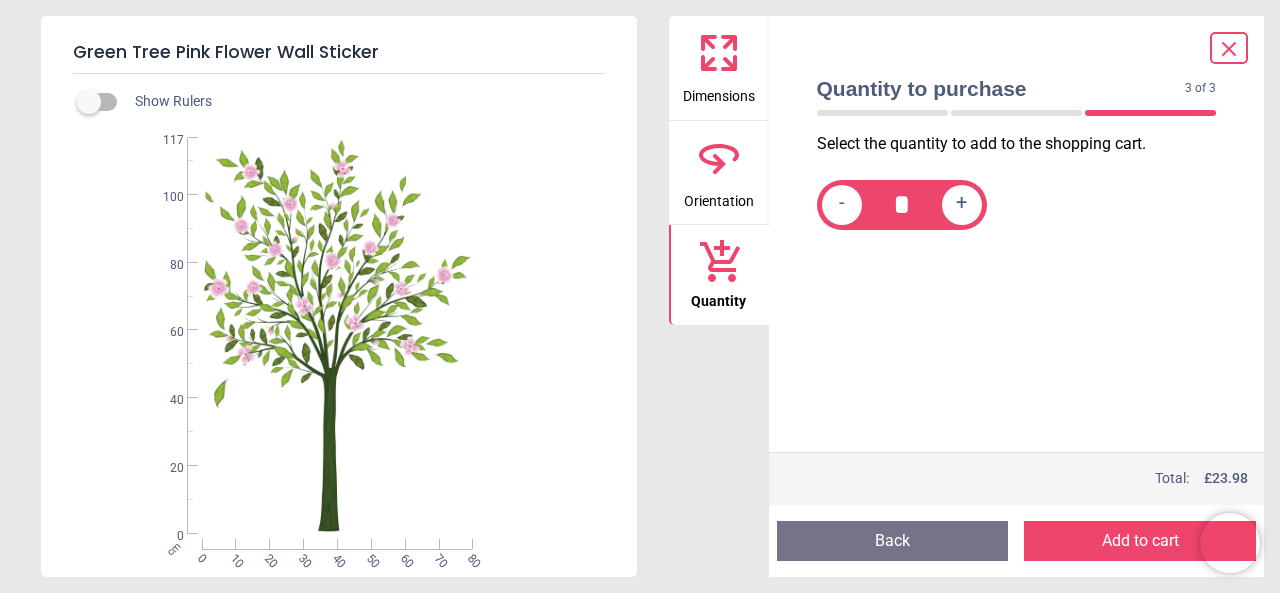 click on "Add to cart" at bounding box center (1140, 541) 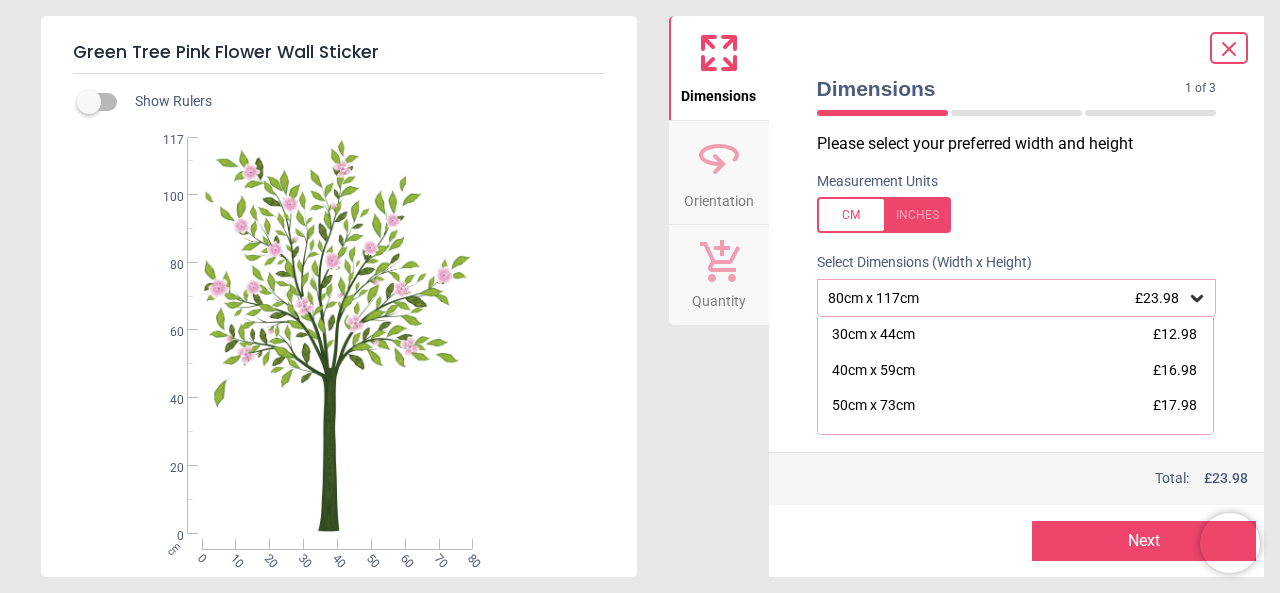 scroll, scrollTop: 0, scrollLeft: 0, axis: both 